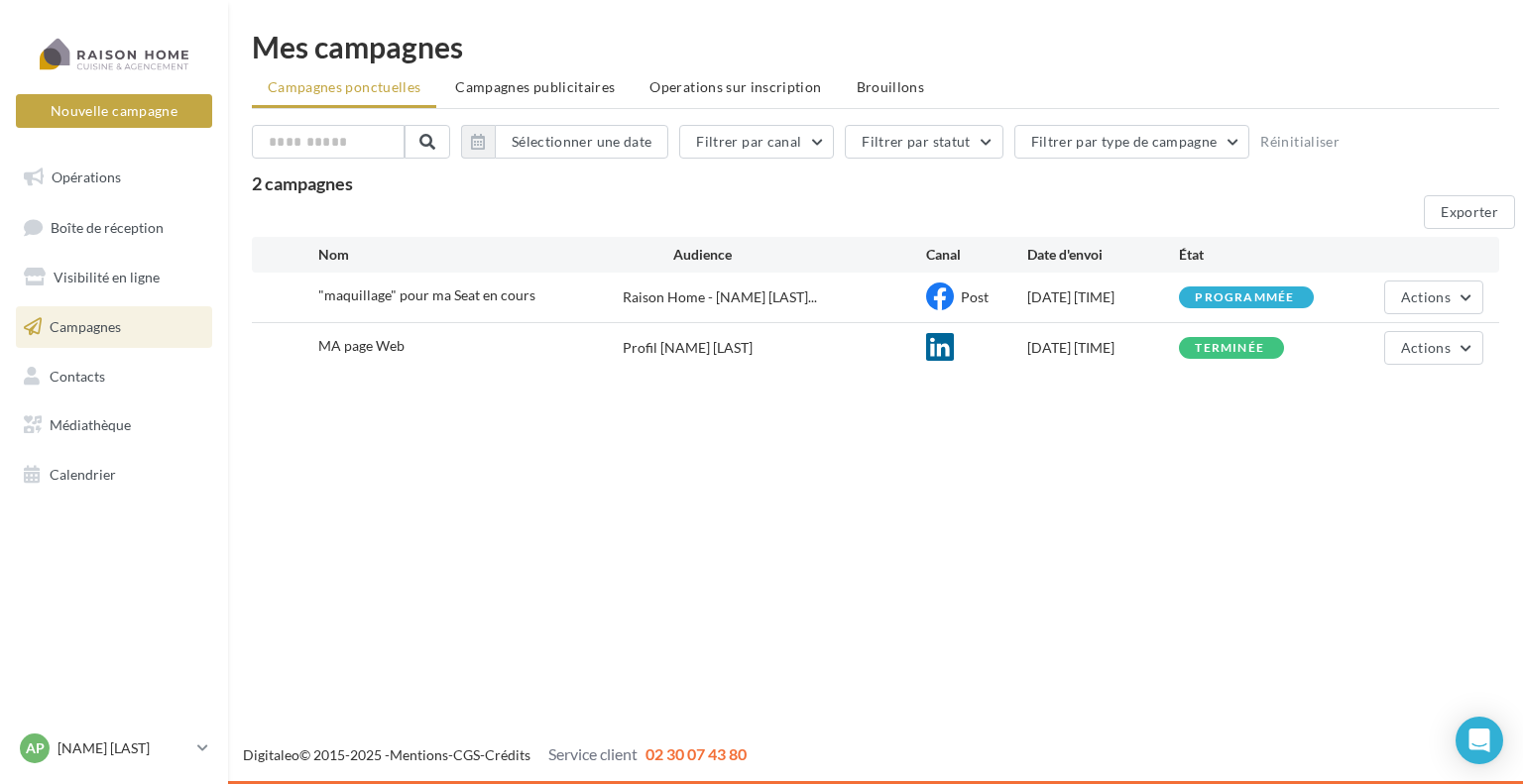 scroll, scrollTop: 0, scrollLeft: 0, axis: both 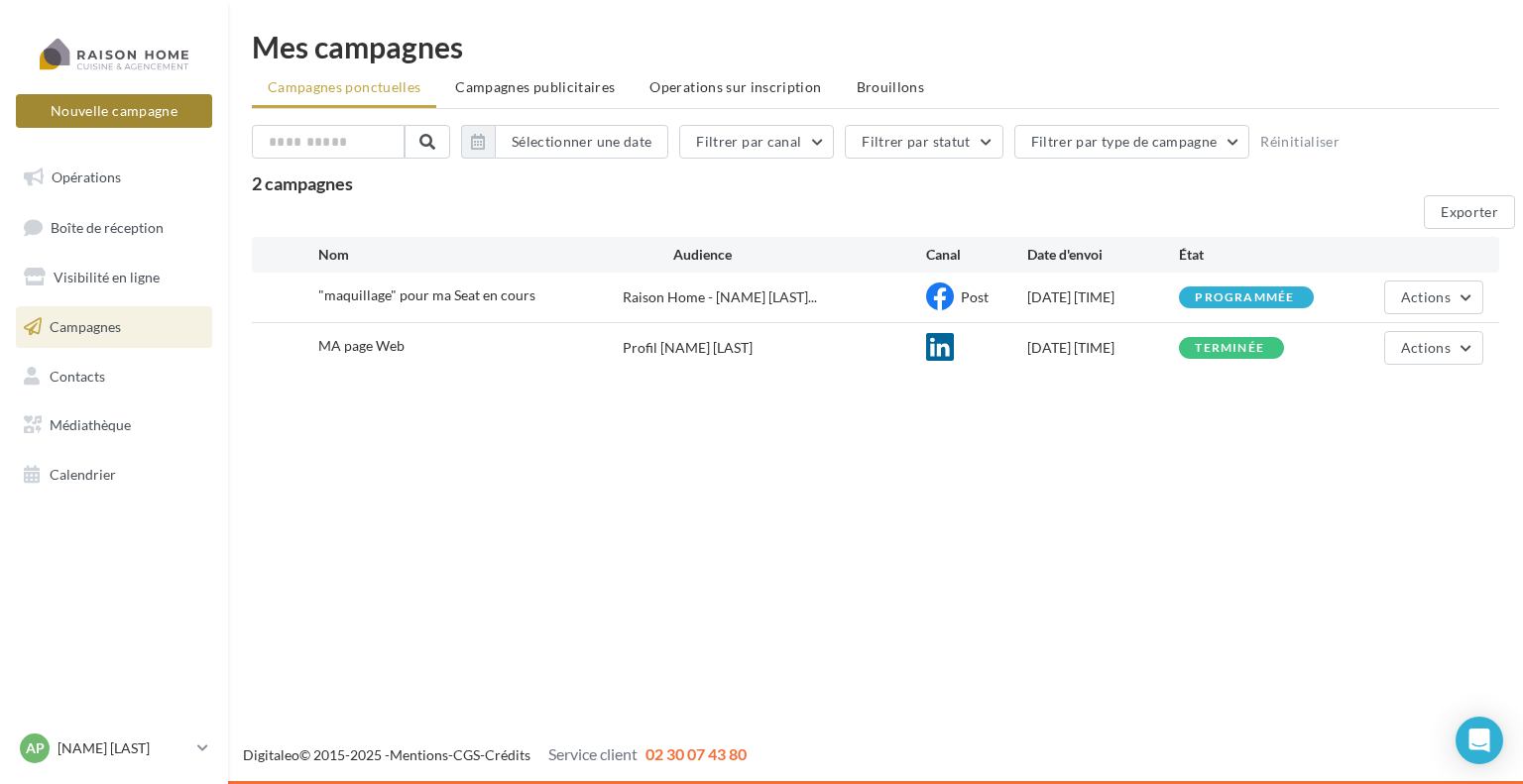 click on "Nouvelle campagne" at bounding box center [114, 111] 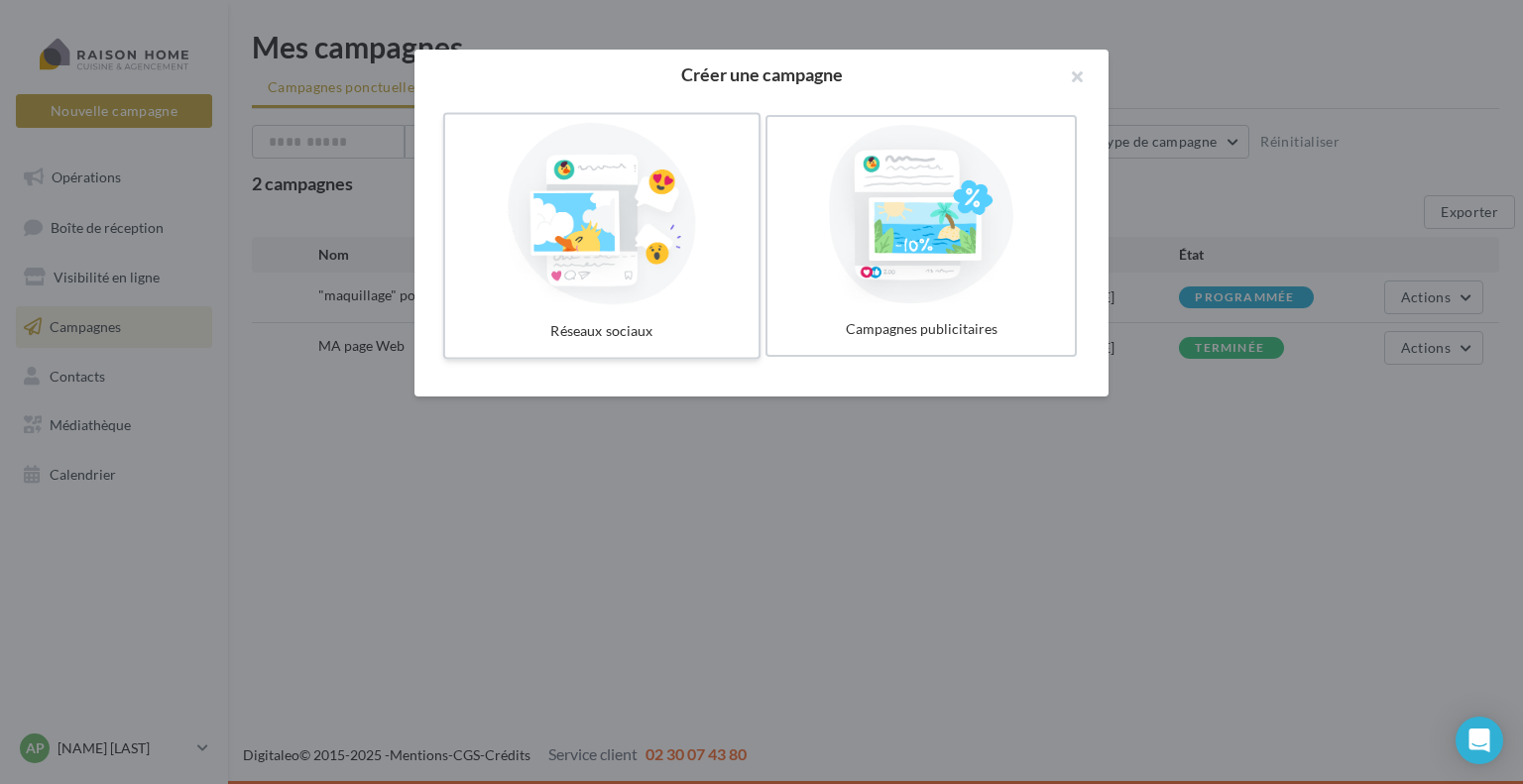 click at bounding box center [602, 214] 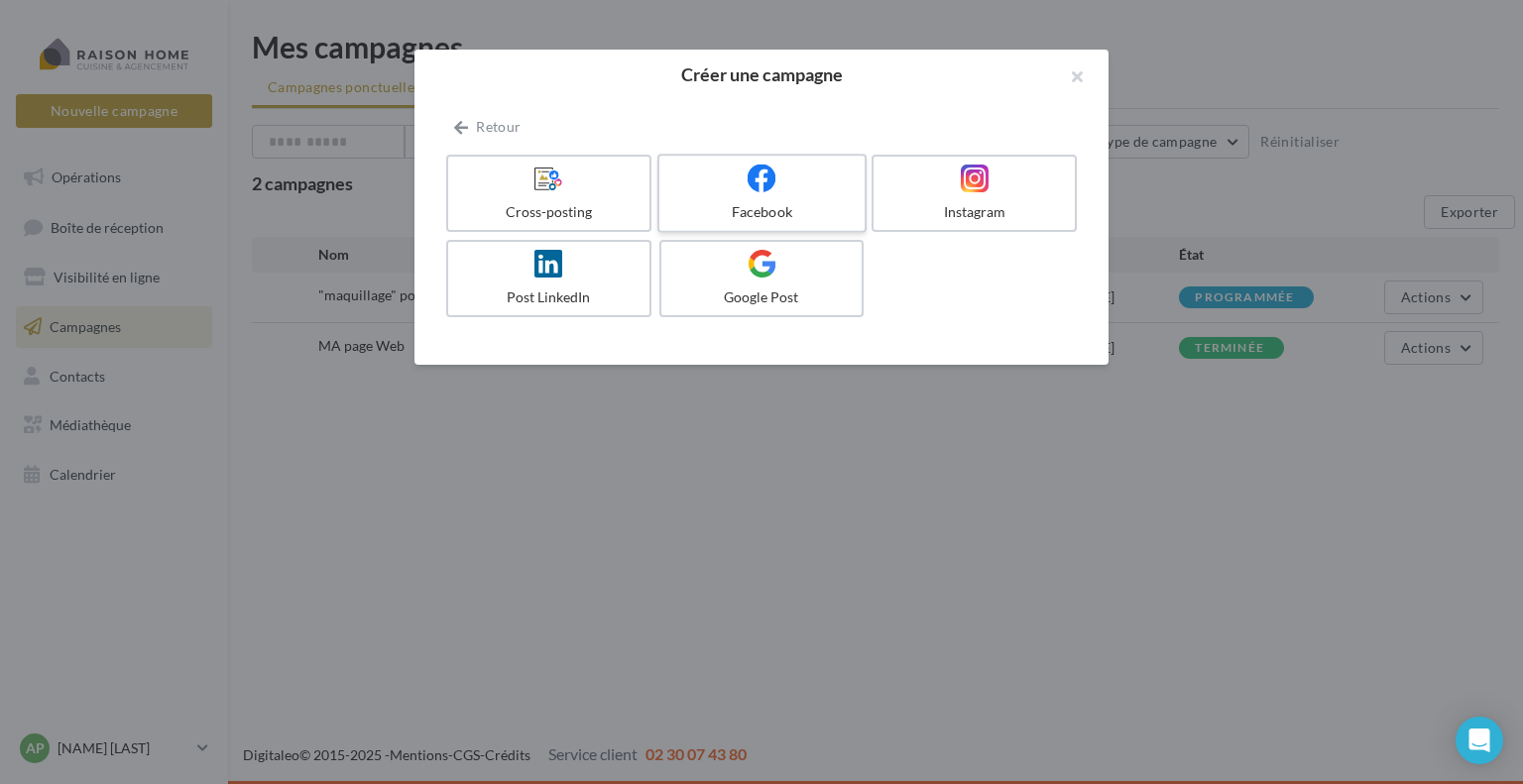 click at bounding box center (762, 177) 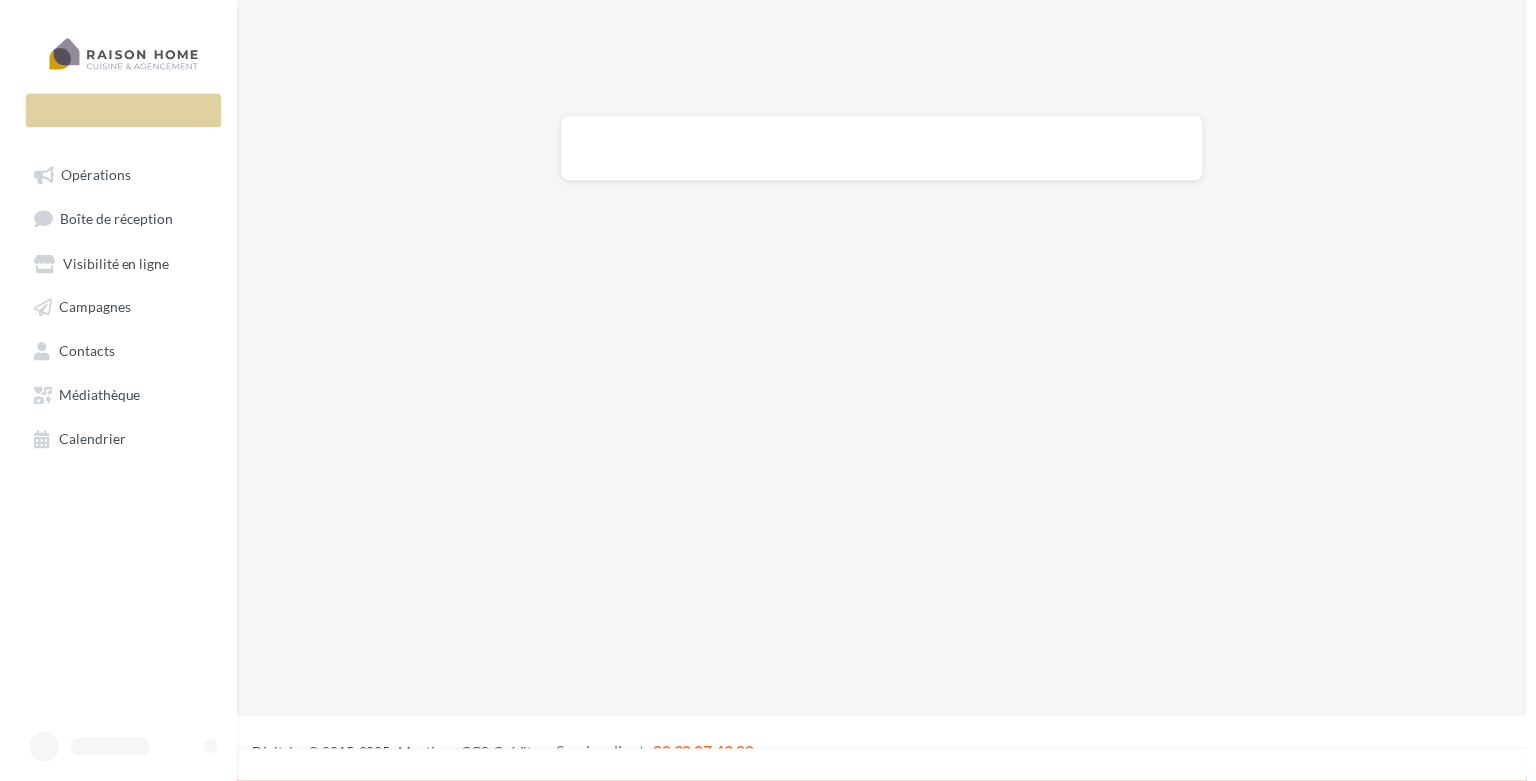 scroll, scrollTop: 0, scrollLeft: 0, axis: both 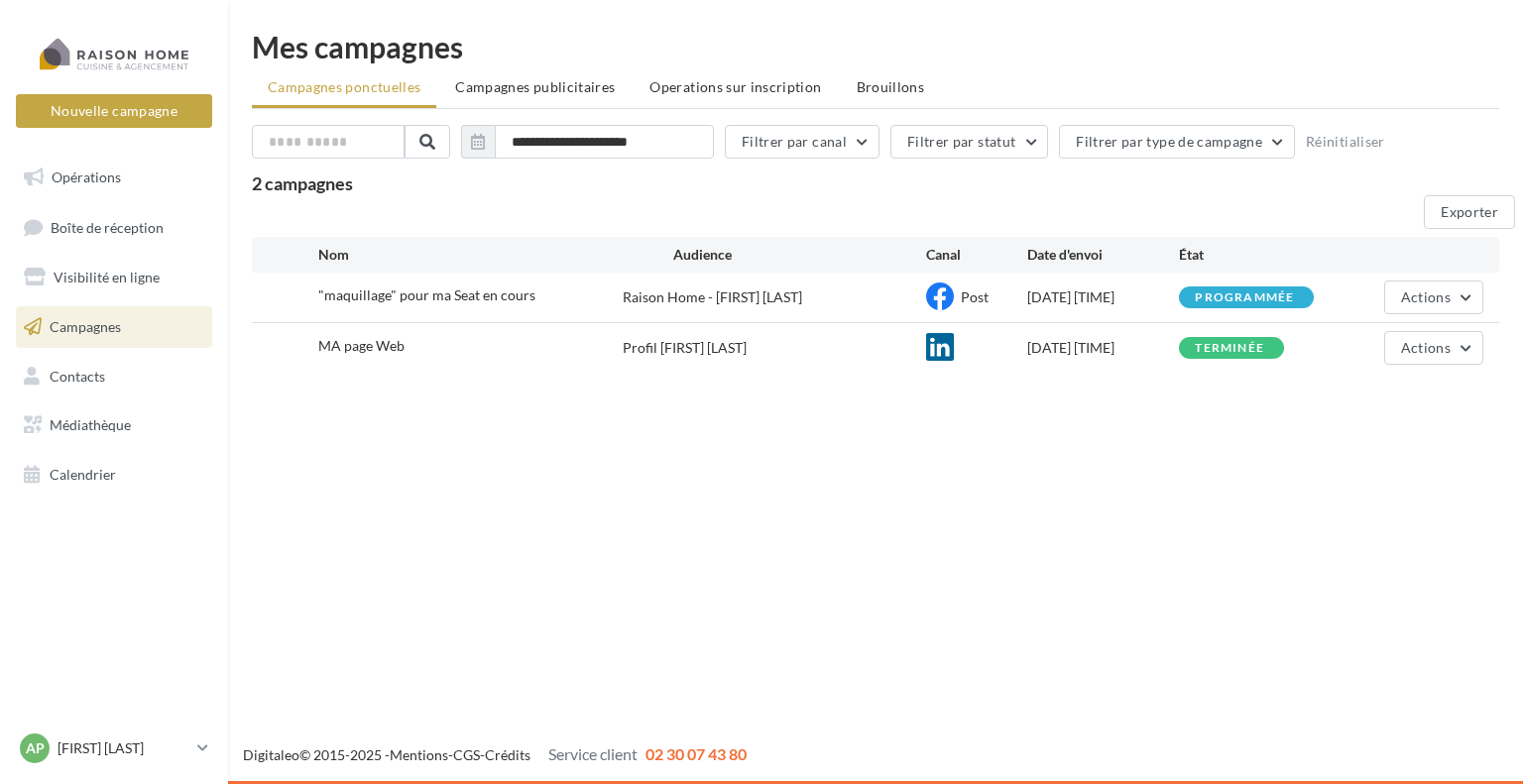 click on ""maquillage" pour ma Seat en cours" at bounding box center (426, 294) 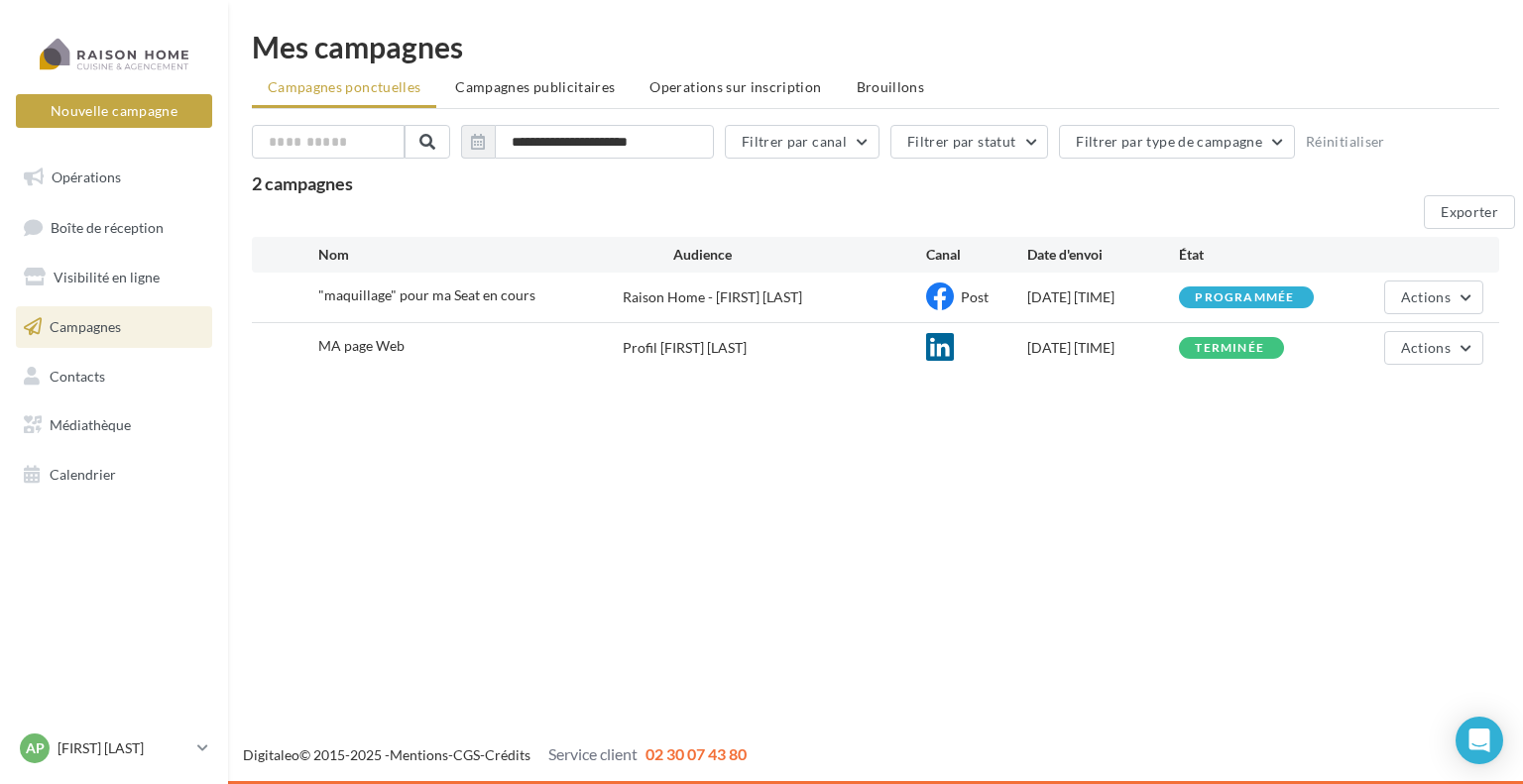 click on ""maquillage" pour ma Seat en cours" at bounding box center [426, 294] 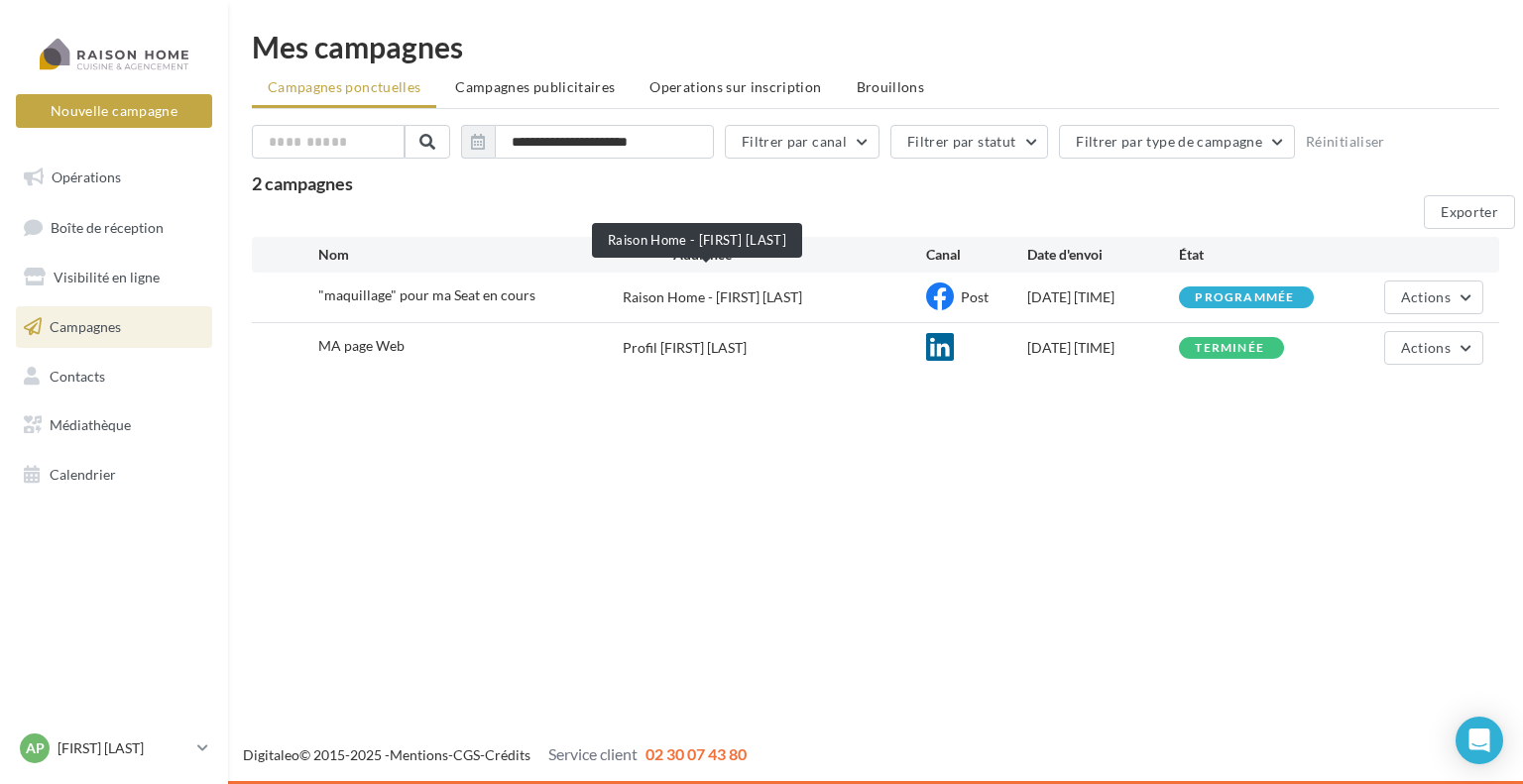 click on "Raison Home - [FIRST] [LAST]" at bounding box center [712, 297] 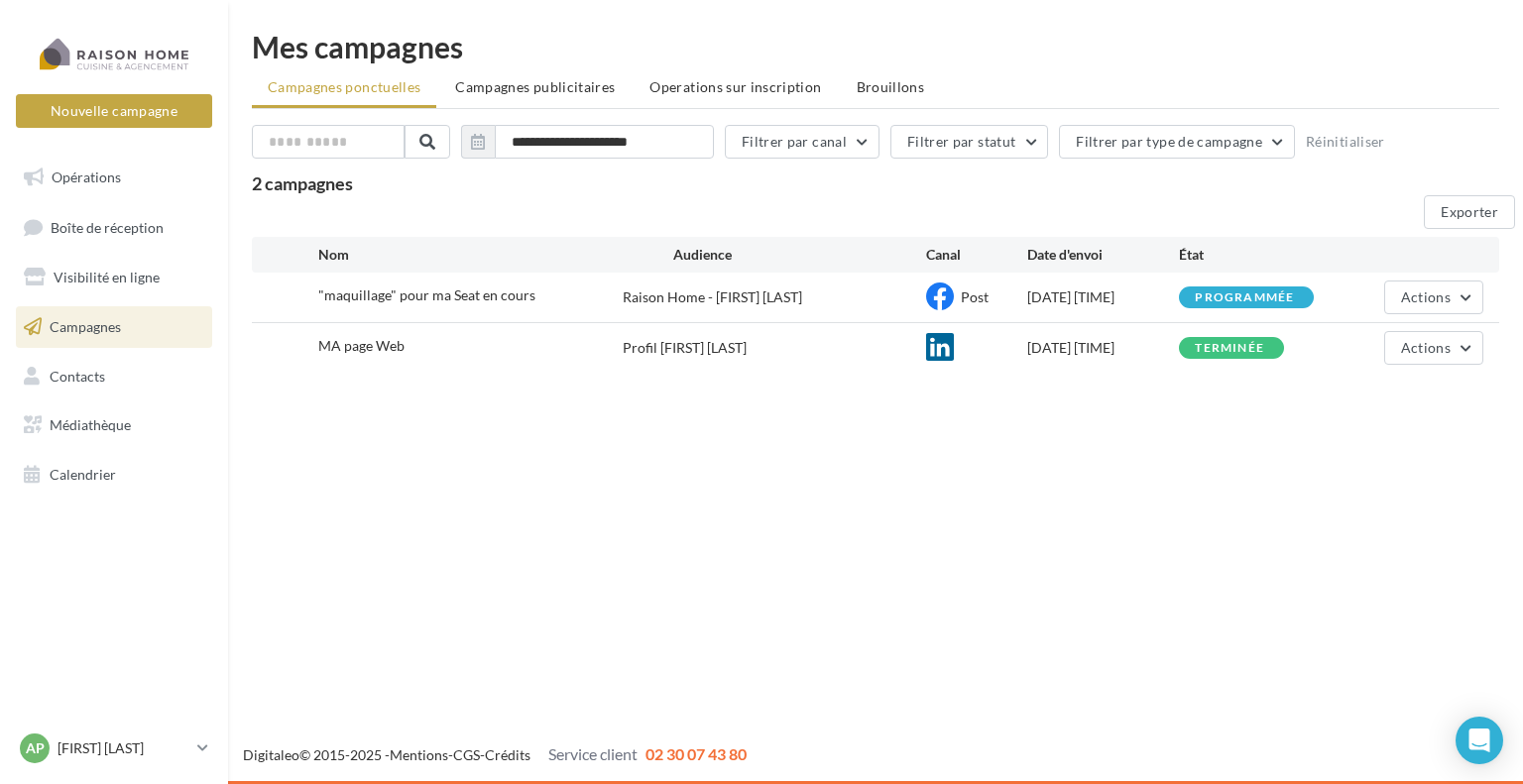 click on "Raison Home - [FIRST] [LAST]" at bounding box center (712, 297) 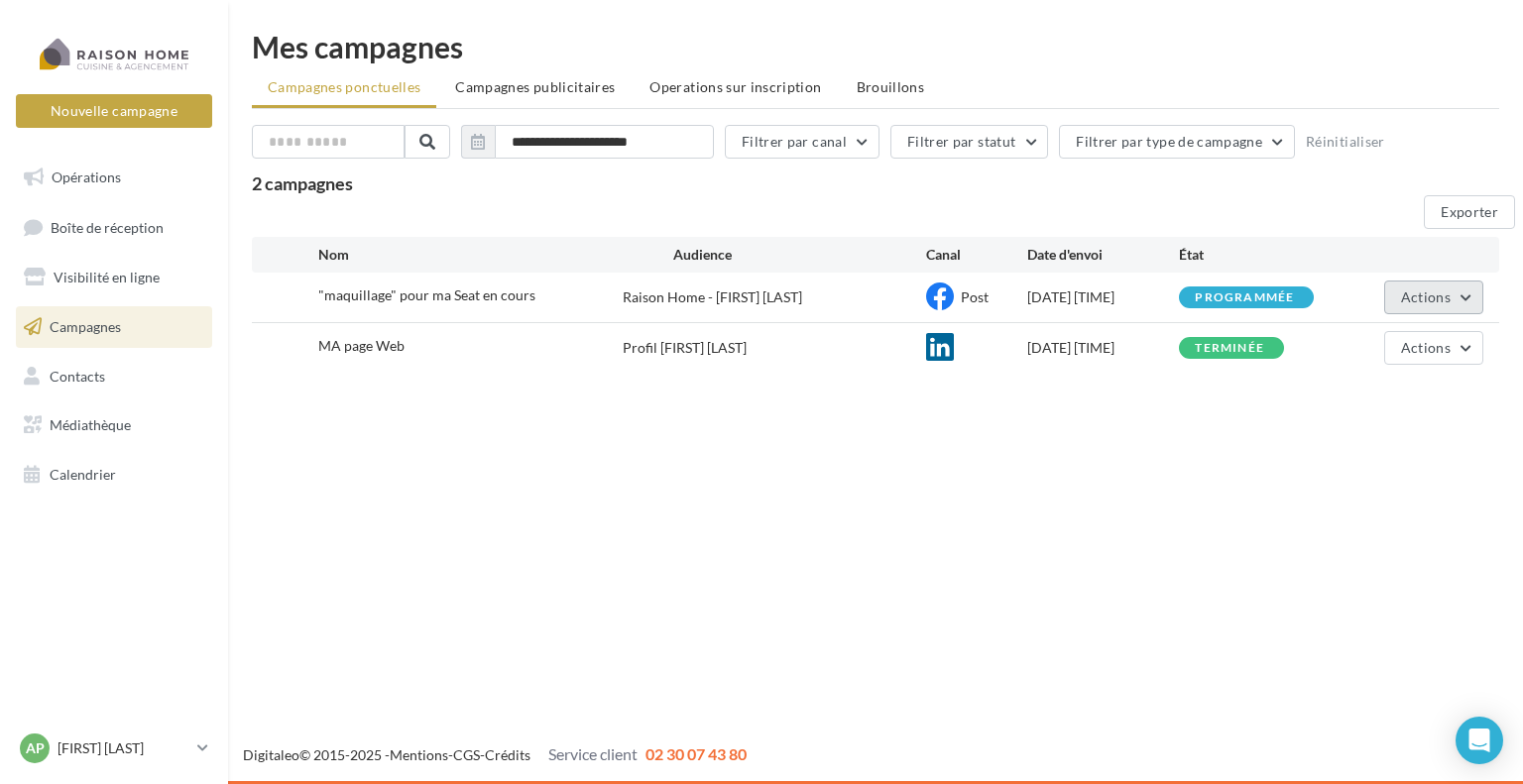 click on "Actions" at bounding box center (1426, 296) 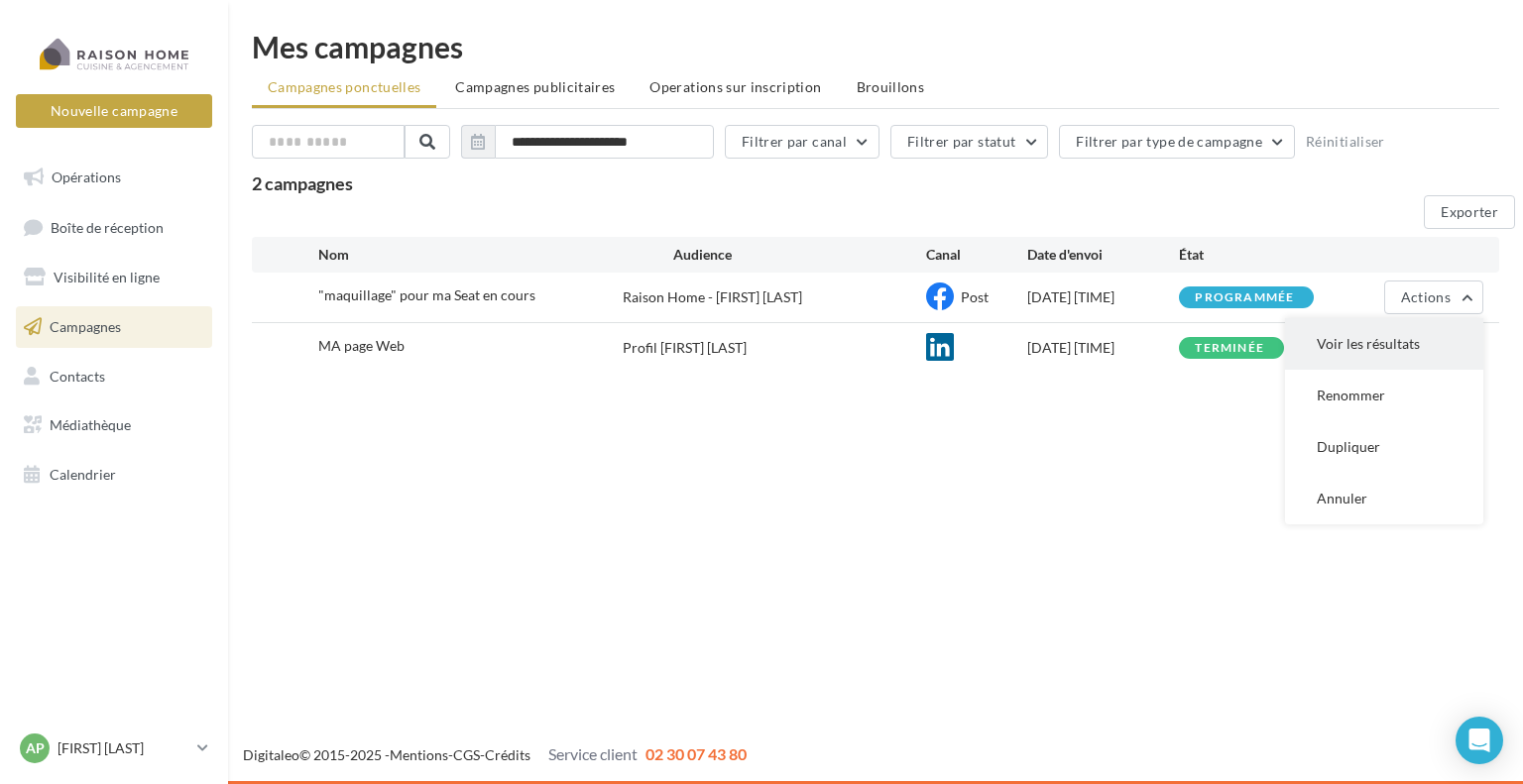 click on "Voir les résultats" at bounding box center (1384, 344) 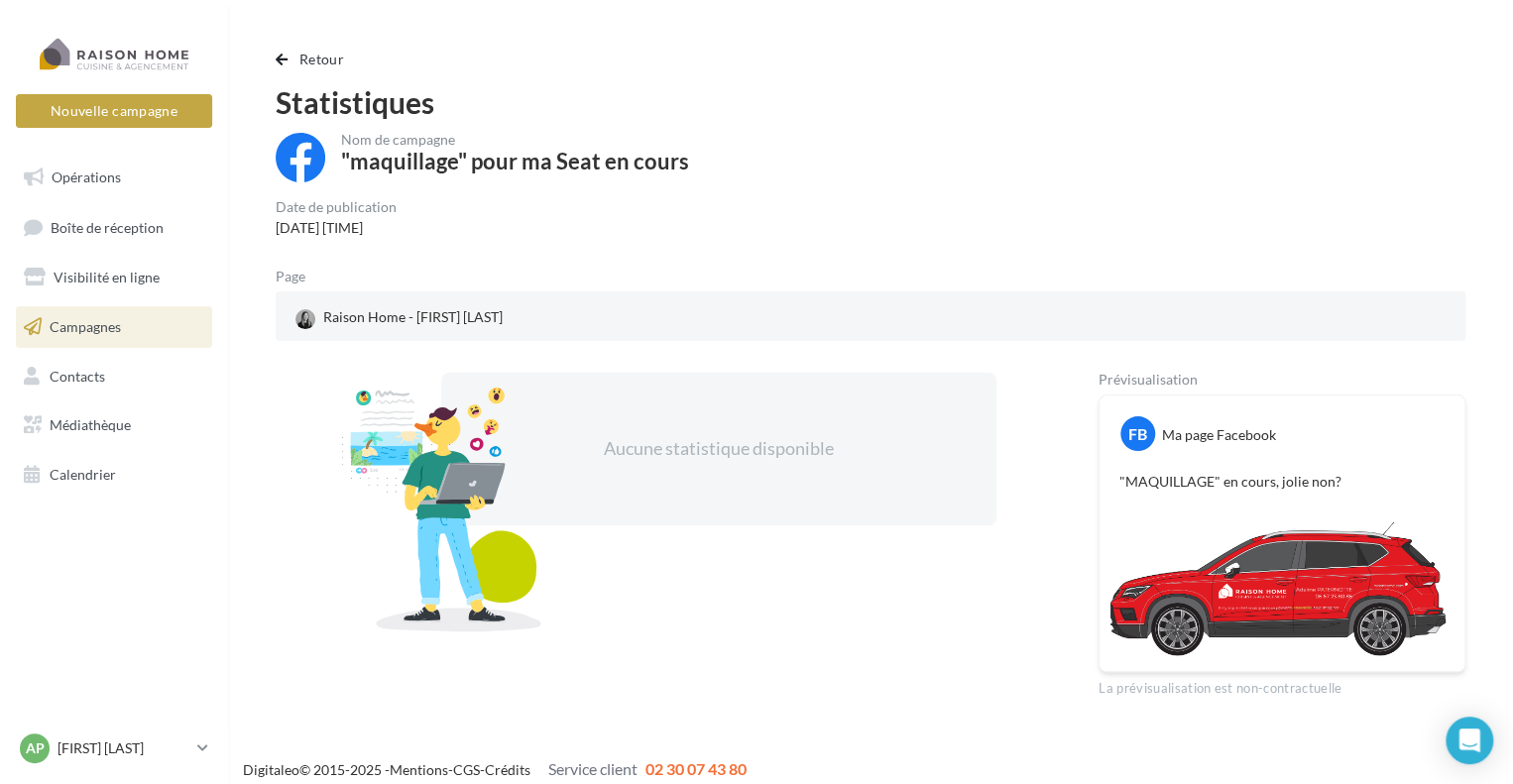 click on "Nom de campagne   "maquillage" pour ma Seat en cours           Date de publication   [DATE] [TIME]          Page
Raison Home - [FIRST] [LAST]
Aucune statistique disponible
Prévisualisation
FB
Ma page Facebook
"MAQUILLAGE"  en cours, jolie non?
La prévisualisation est non-contractuelle" at bounding box center [871, 415] 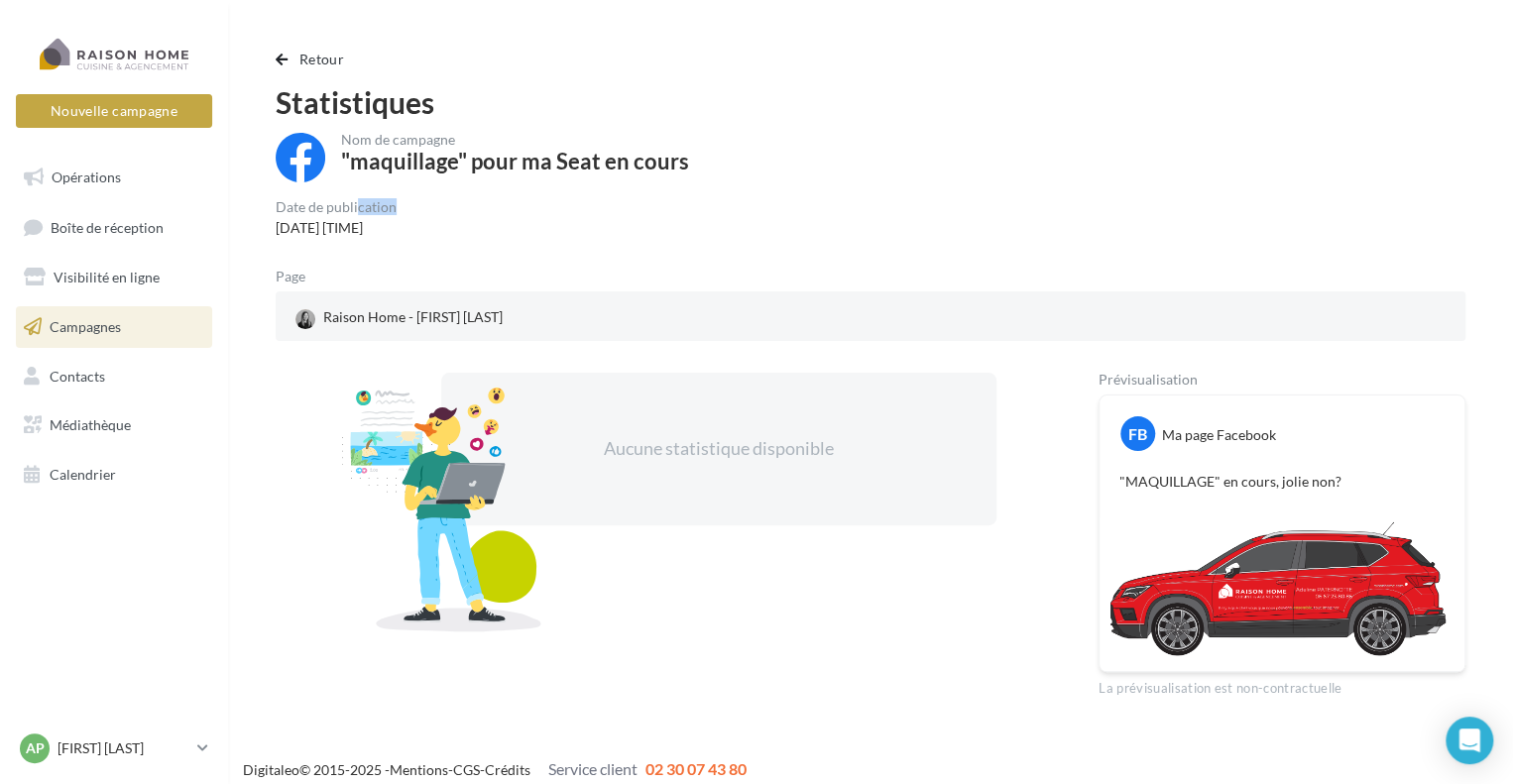 drag, startPoint x: 394, startPoint y: 211, endPoint x: 355, endPoint y: 209, distance: 39.051248 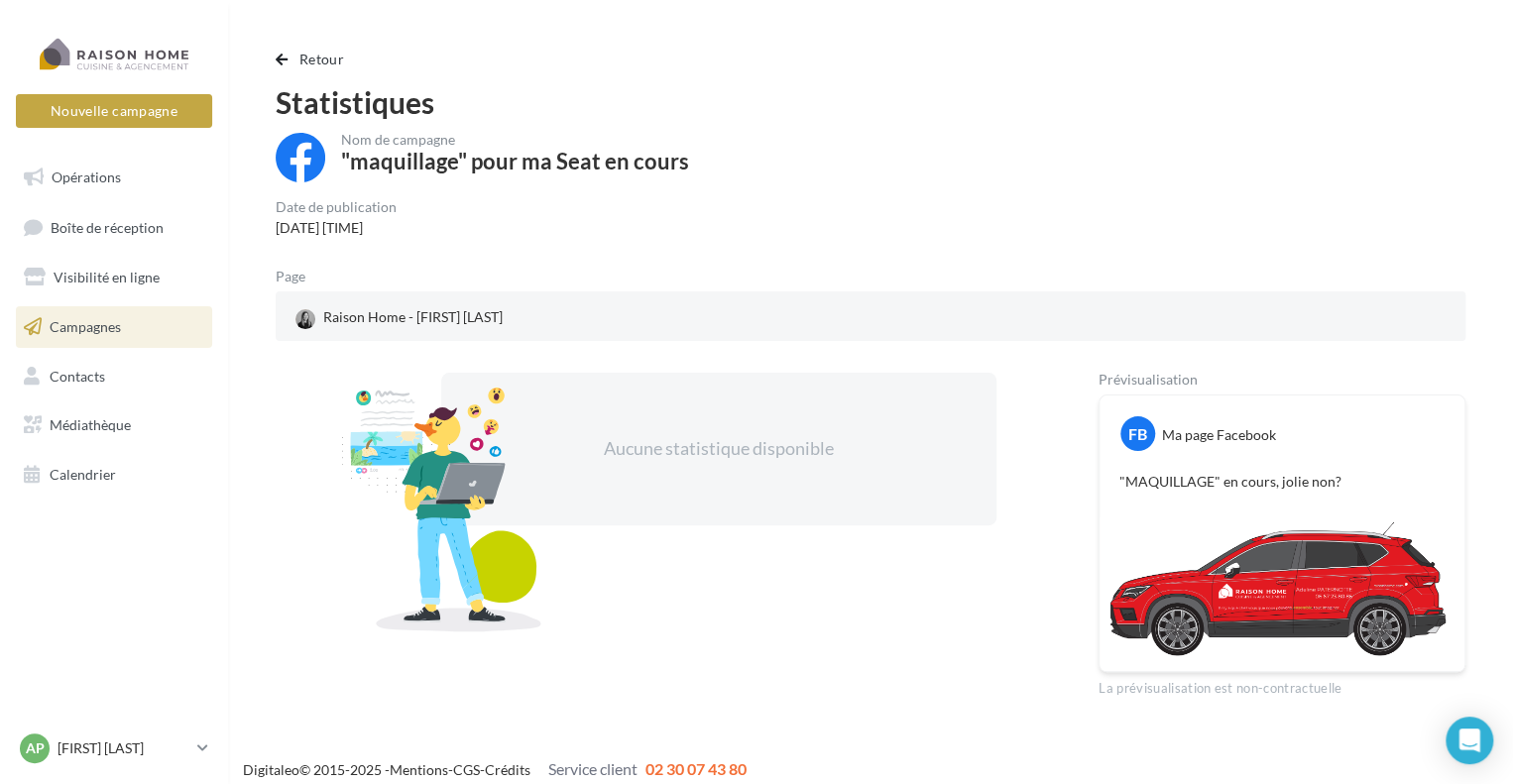 click on "Date de publication   11/07/2025 14h00" at bounding box center (336, 219) 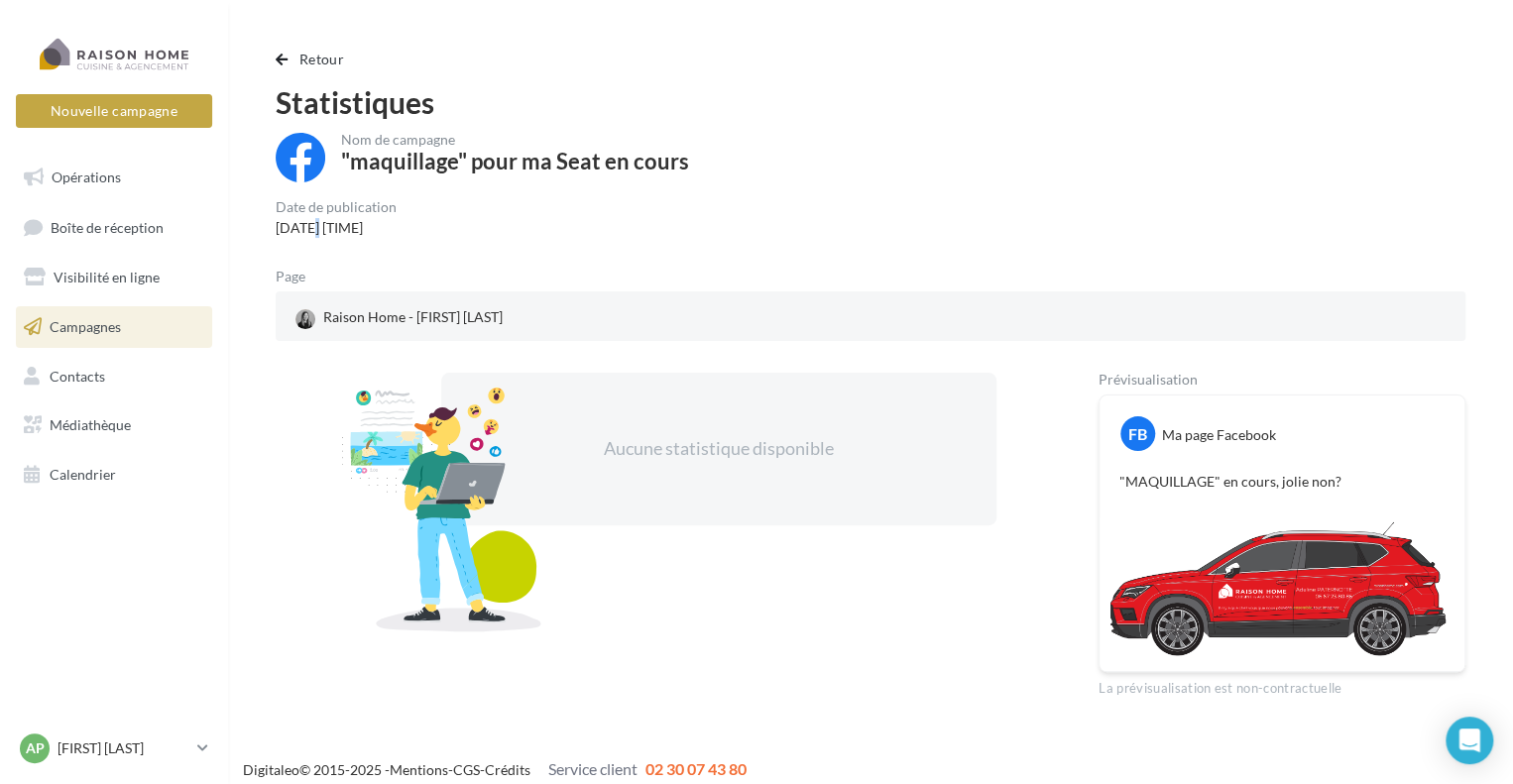 click on "Date de publication   11/07/2025 14h00" at bounding box center [336, 219] 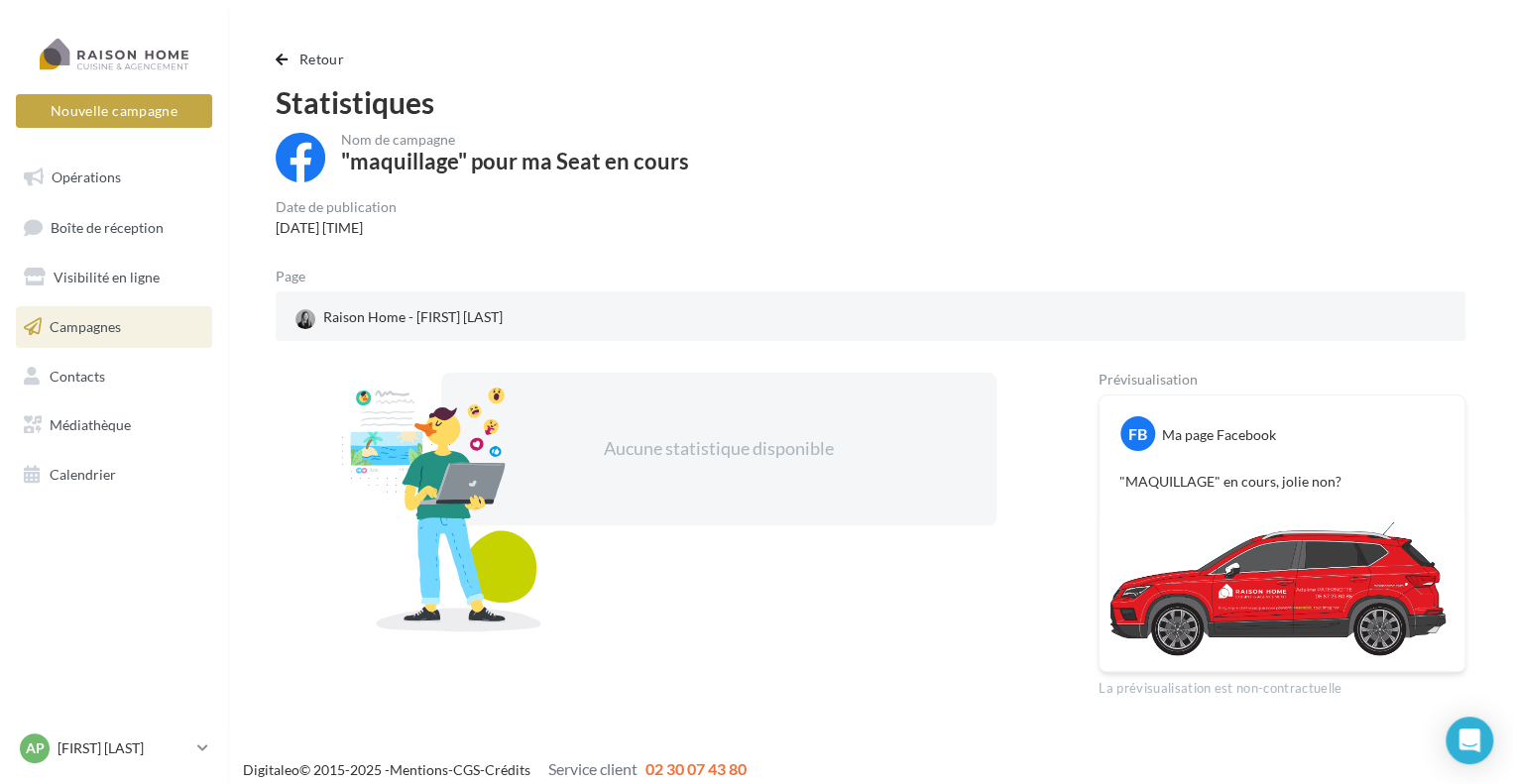 click on "Date de publication" at bounding box center [336, 207] 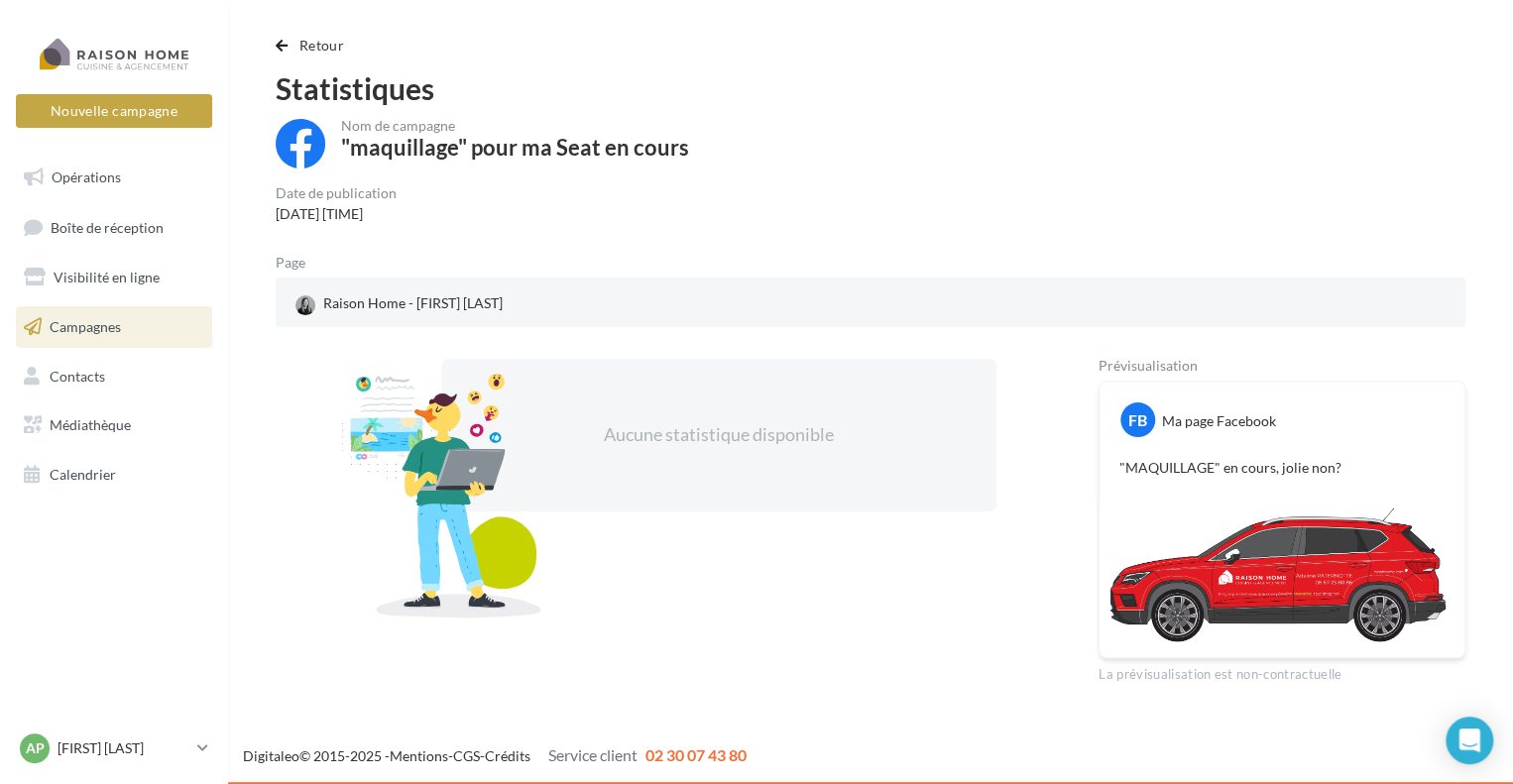 click at bounding box center [871, 319] 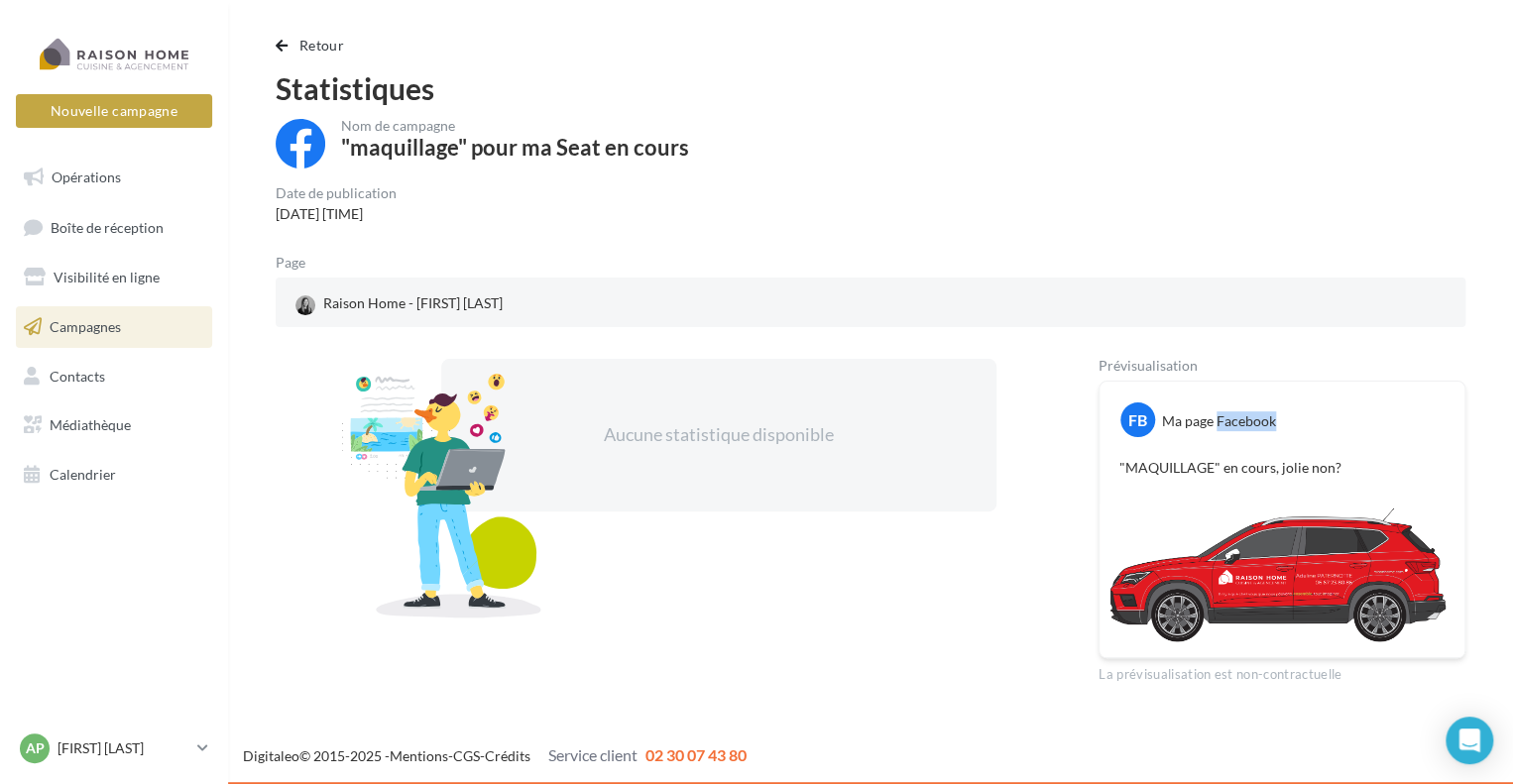 click on "Ma page Facebook" at bounding box center (1219, 421) 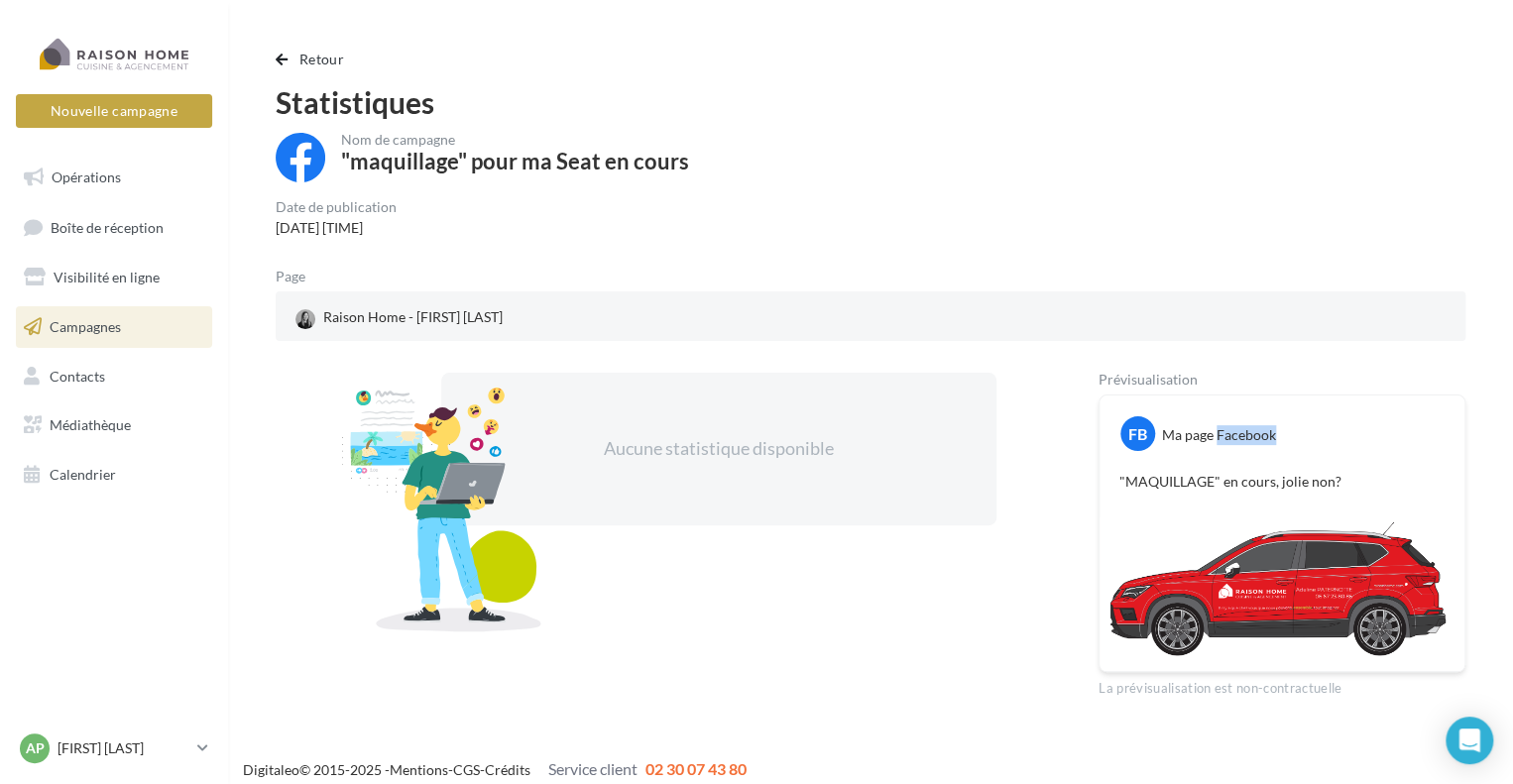 scroll, scrollTop: 0, scrollLeft: 0, axis: both 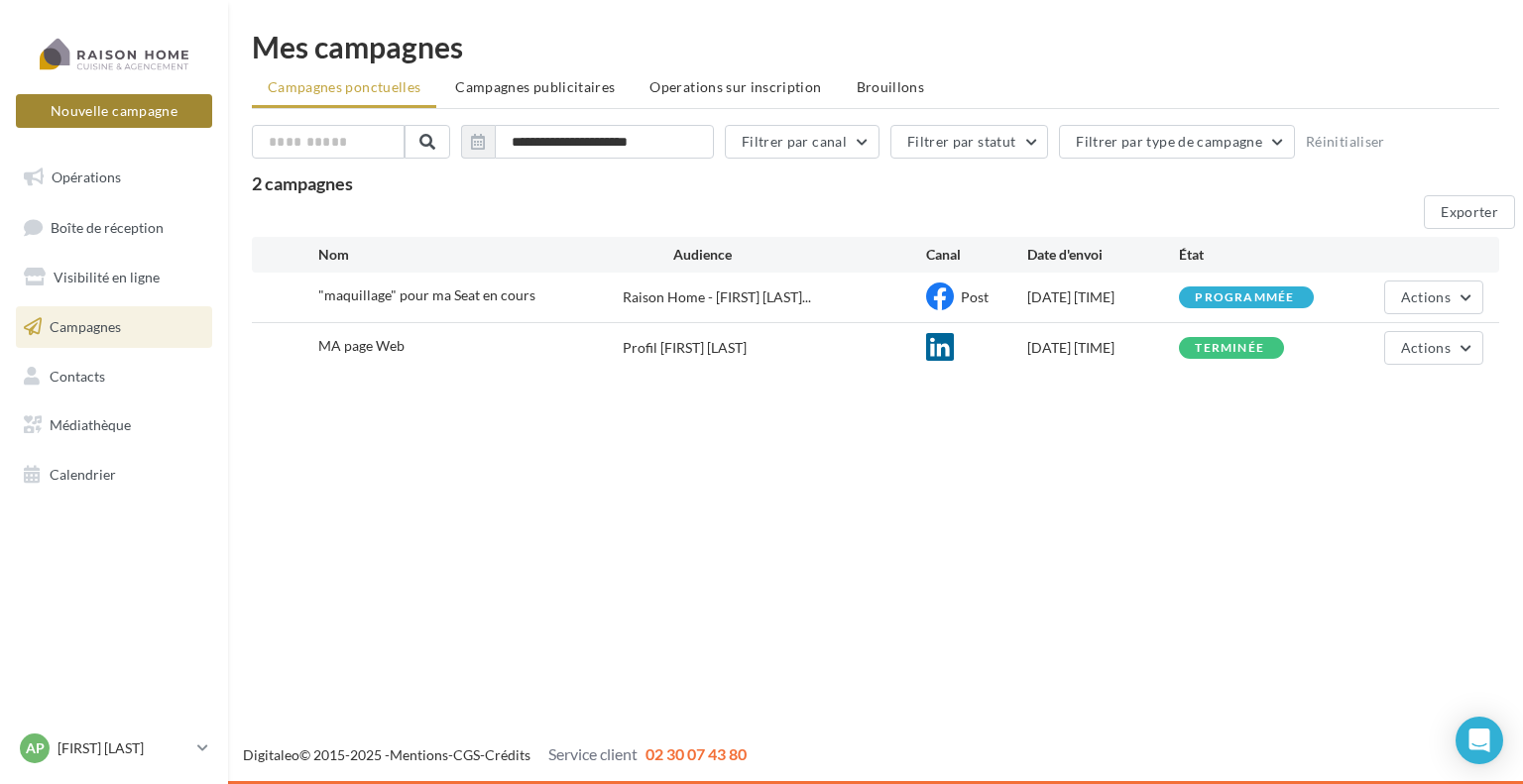 click on "Nouvelle campagne" at bounding box center (114, 111) 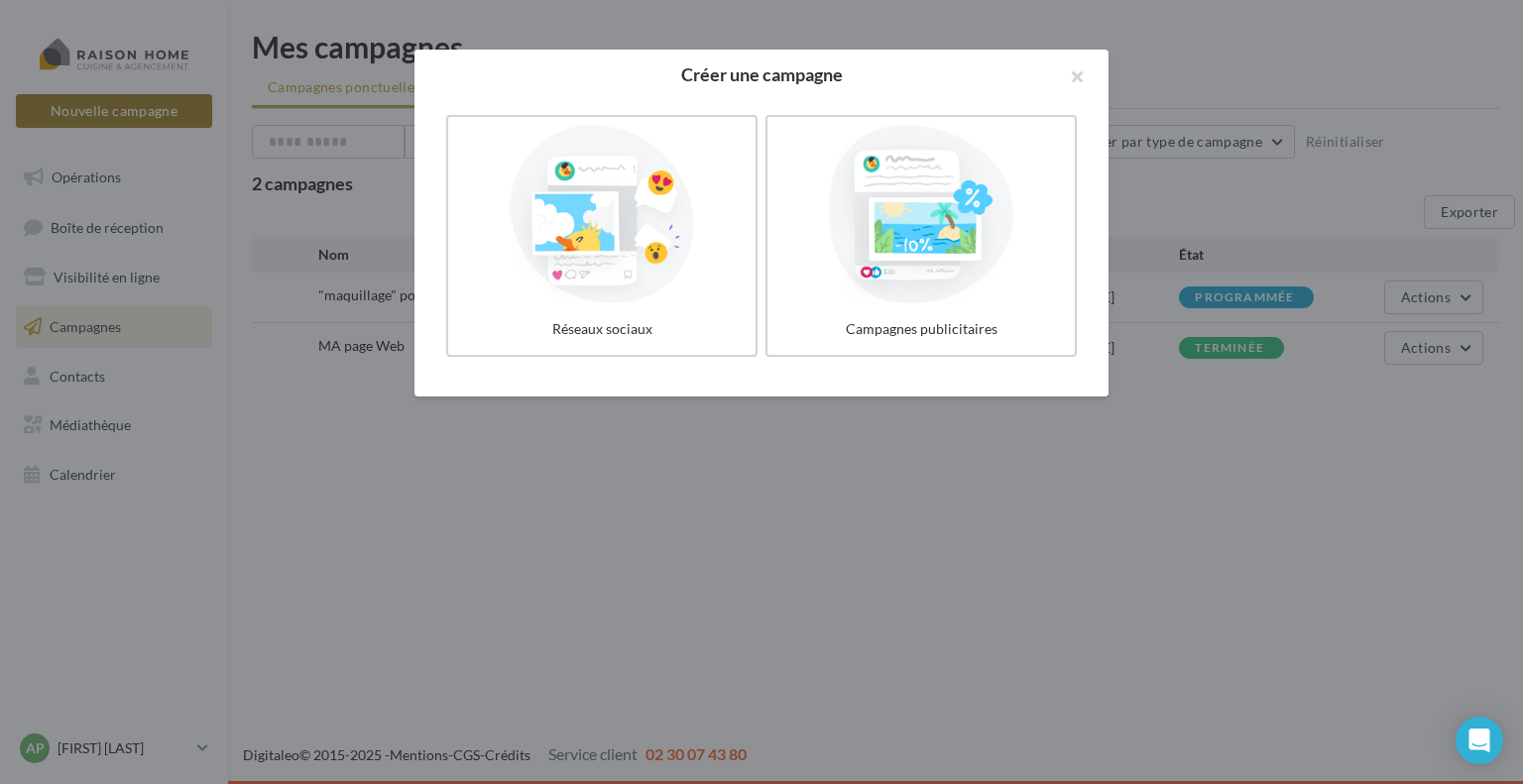 click at bounding box center [762, 392] 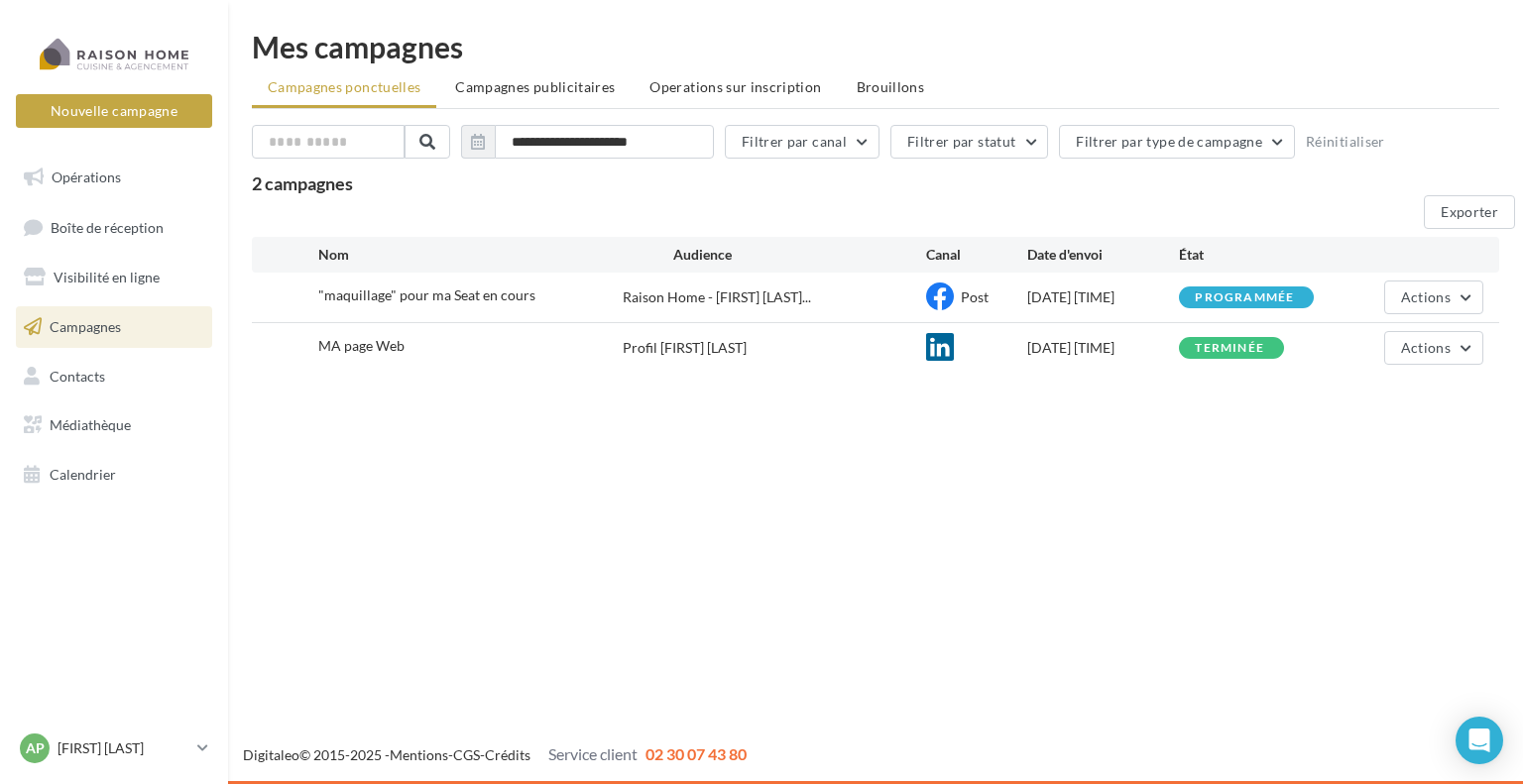 click on "MA page Web" at bounding box center (361, 345) 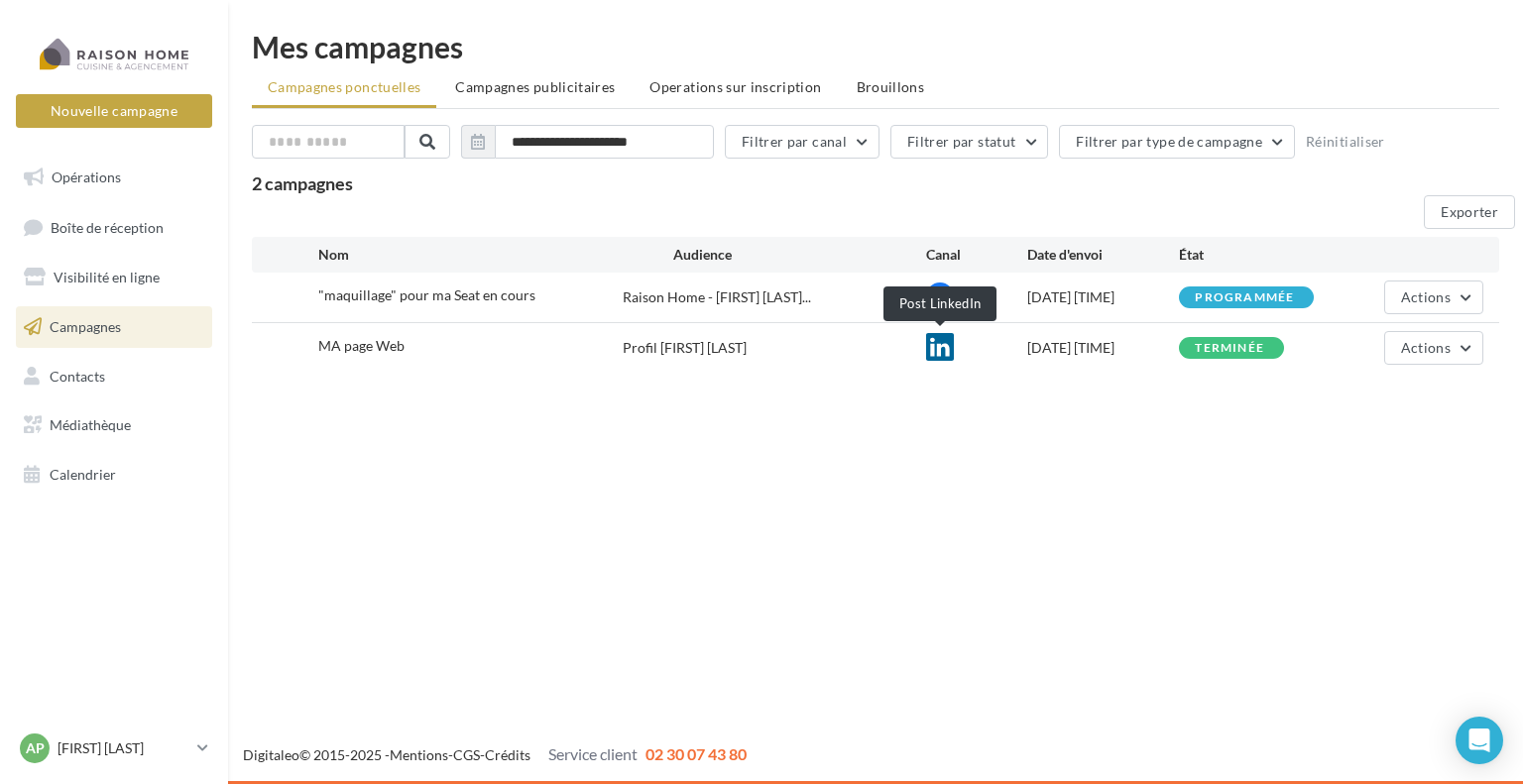 click at bounding box center [940, 347] 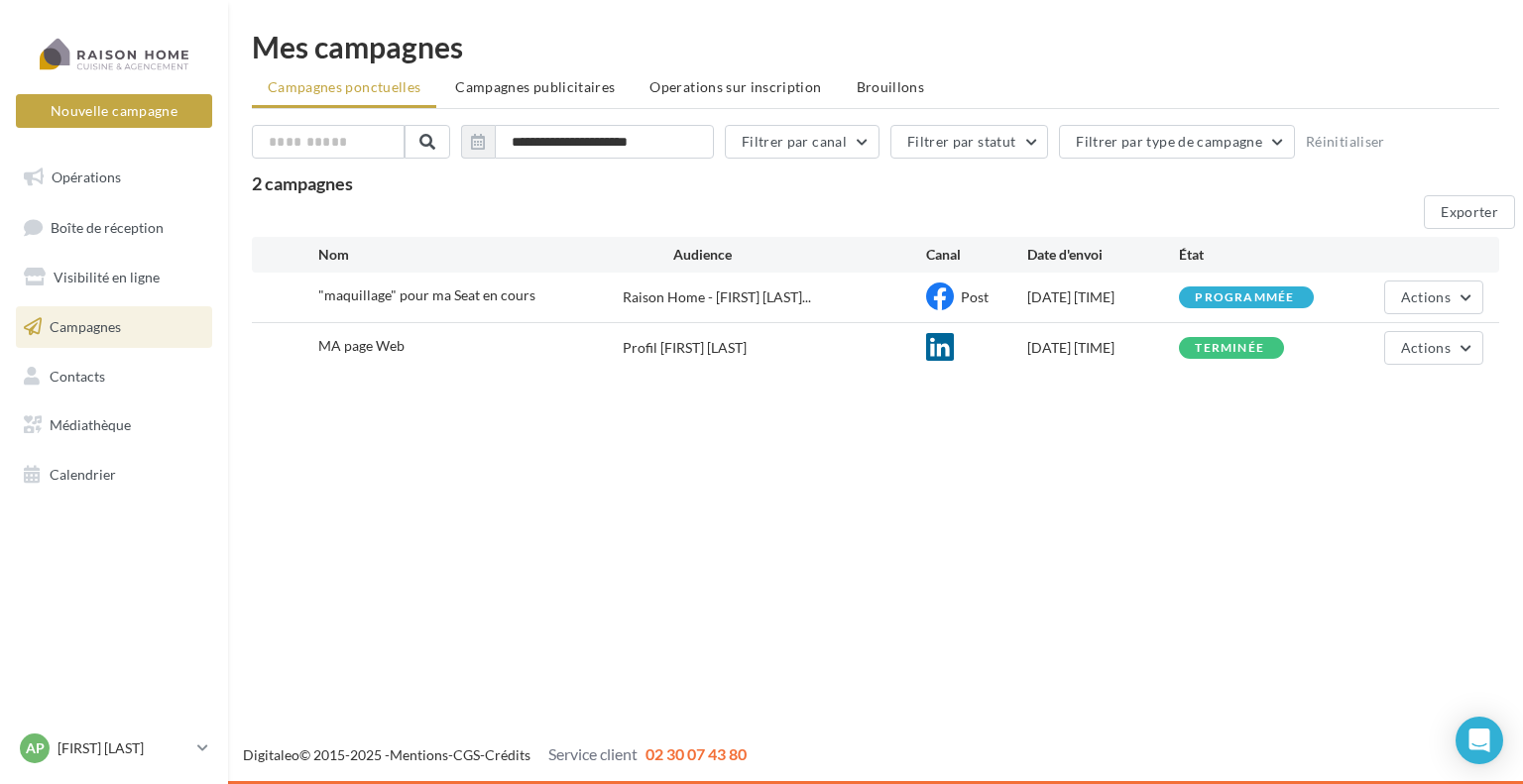 click on "MA page Web
Profil Adeline Paternotte
05/07/2025 19:29
terminée
Actions" at bounding box center (876, 297) 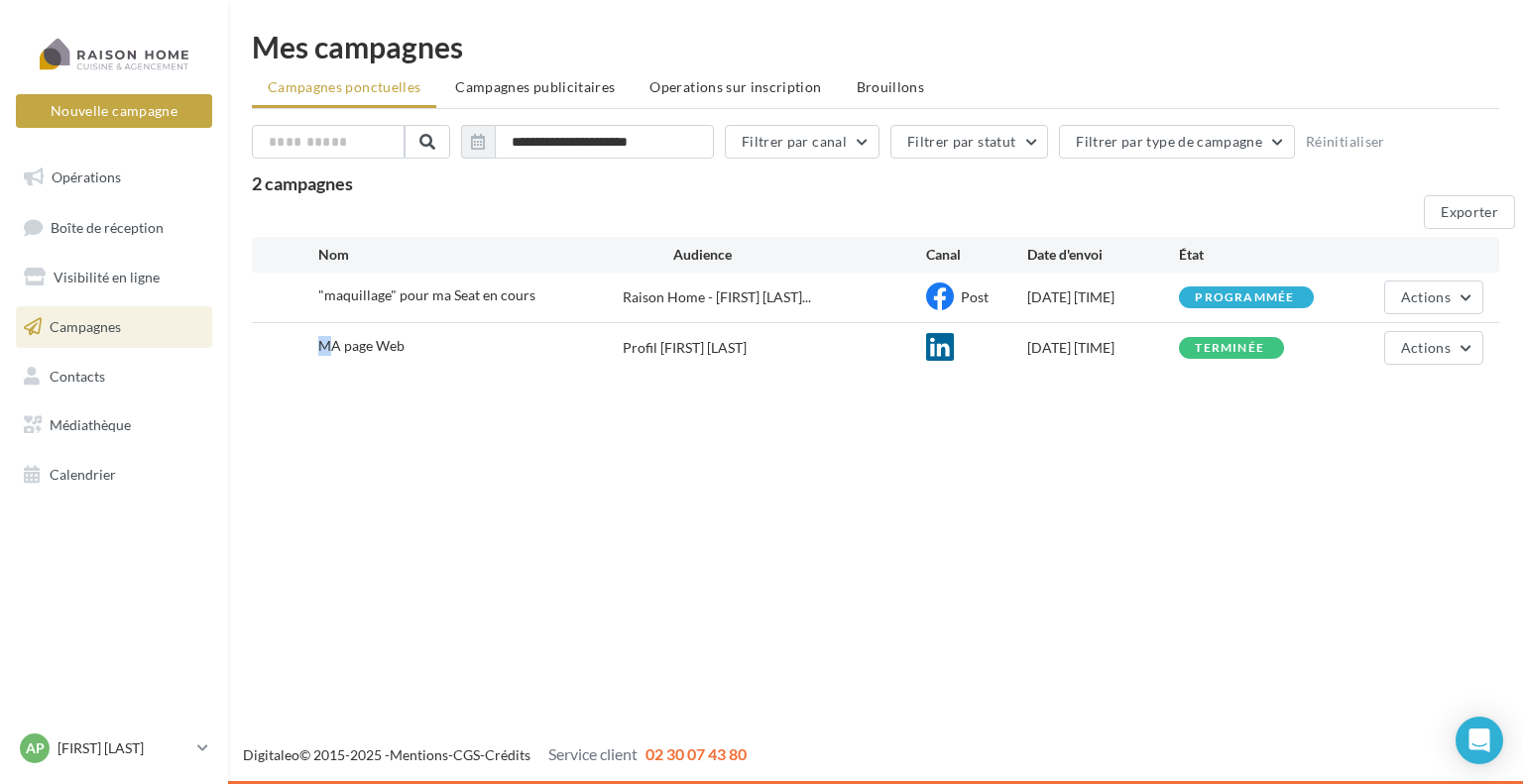 click on "MA page Web" at bounding box center (361, 345) 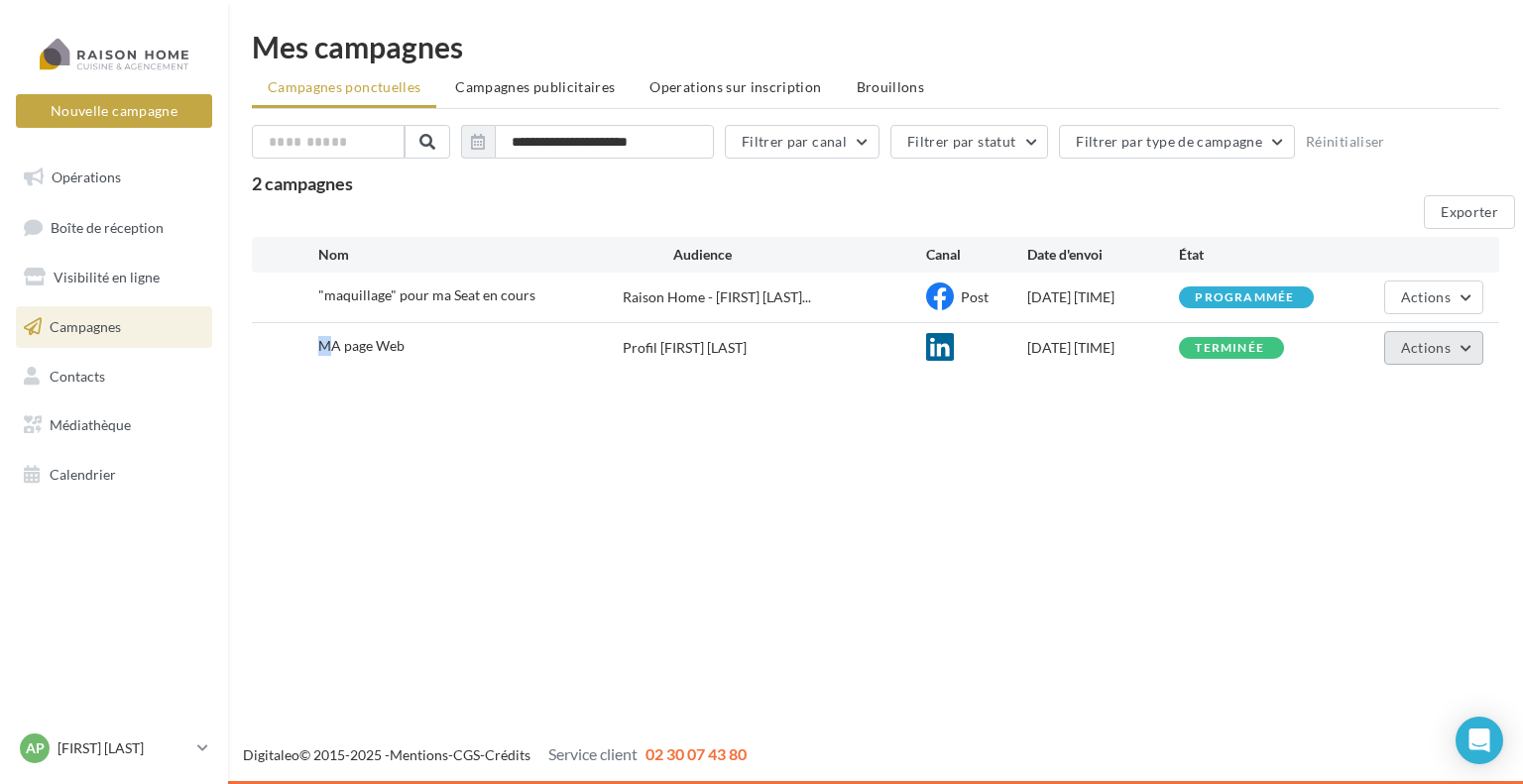 click on "Actions" at bounding box center (1426, 296) 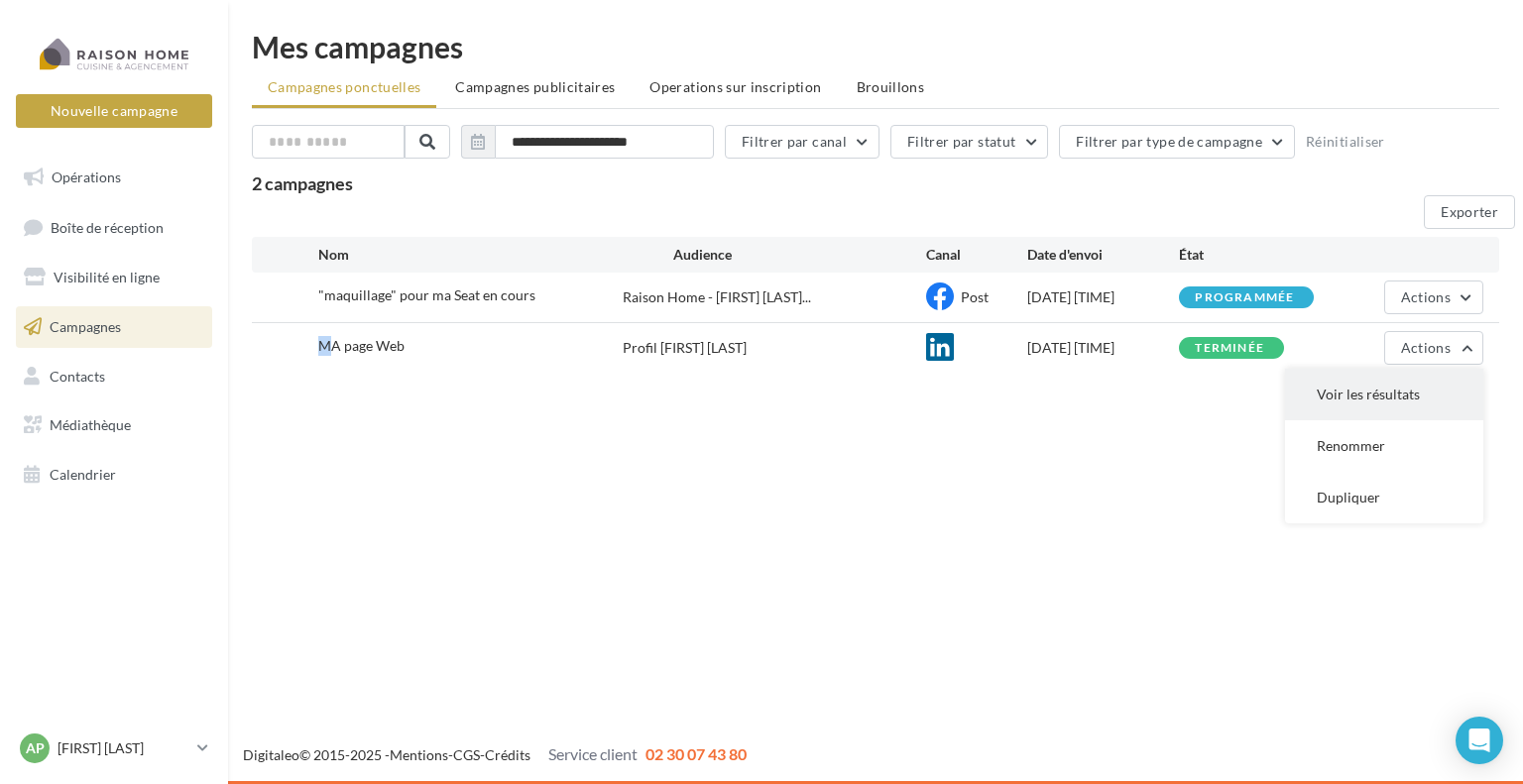 click on "Voir les résultats" at bounding box center [1384, 394] 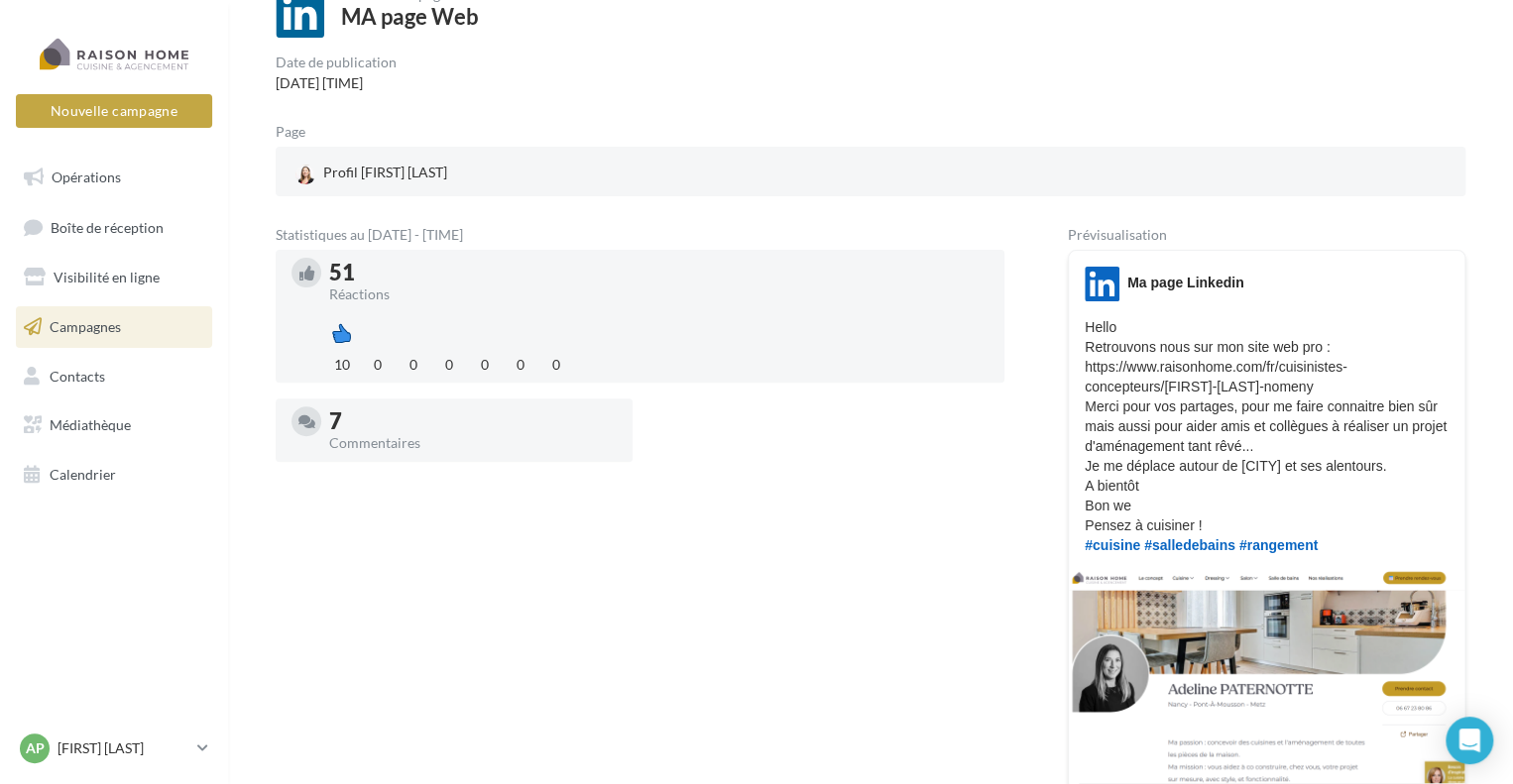 scroll, scrollTop: 0, scrollLeft: 0, axis: both 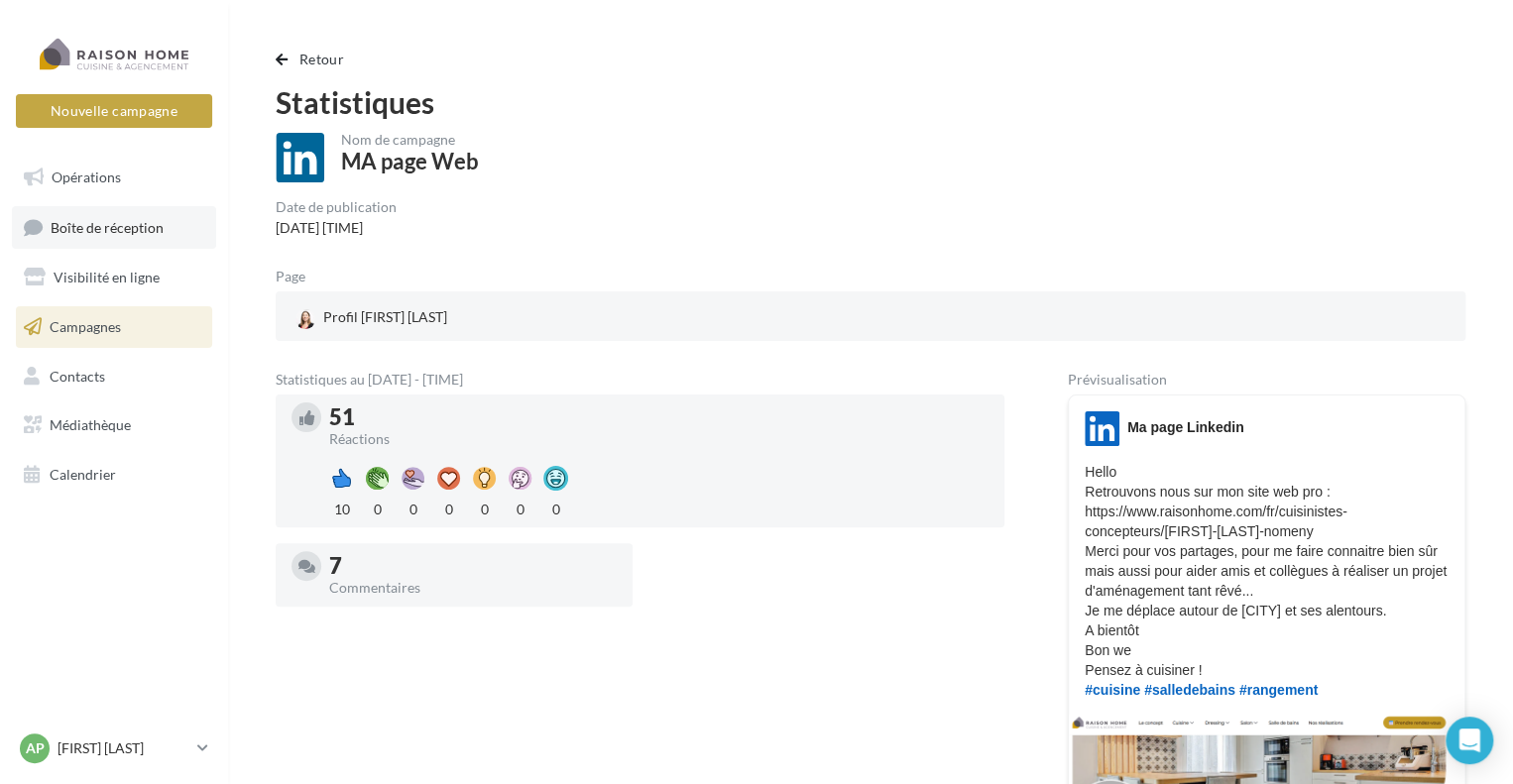 click on "Boîte de réception" at bounding box center [107, 226] 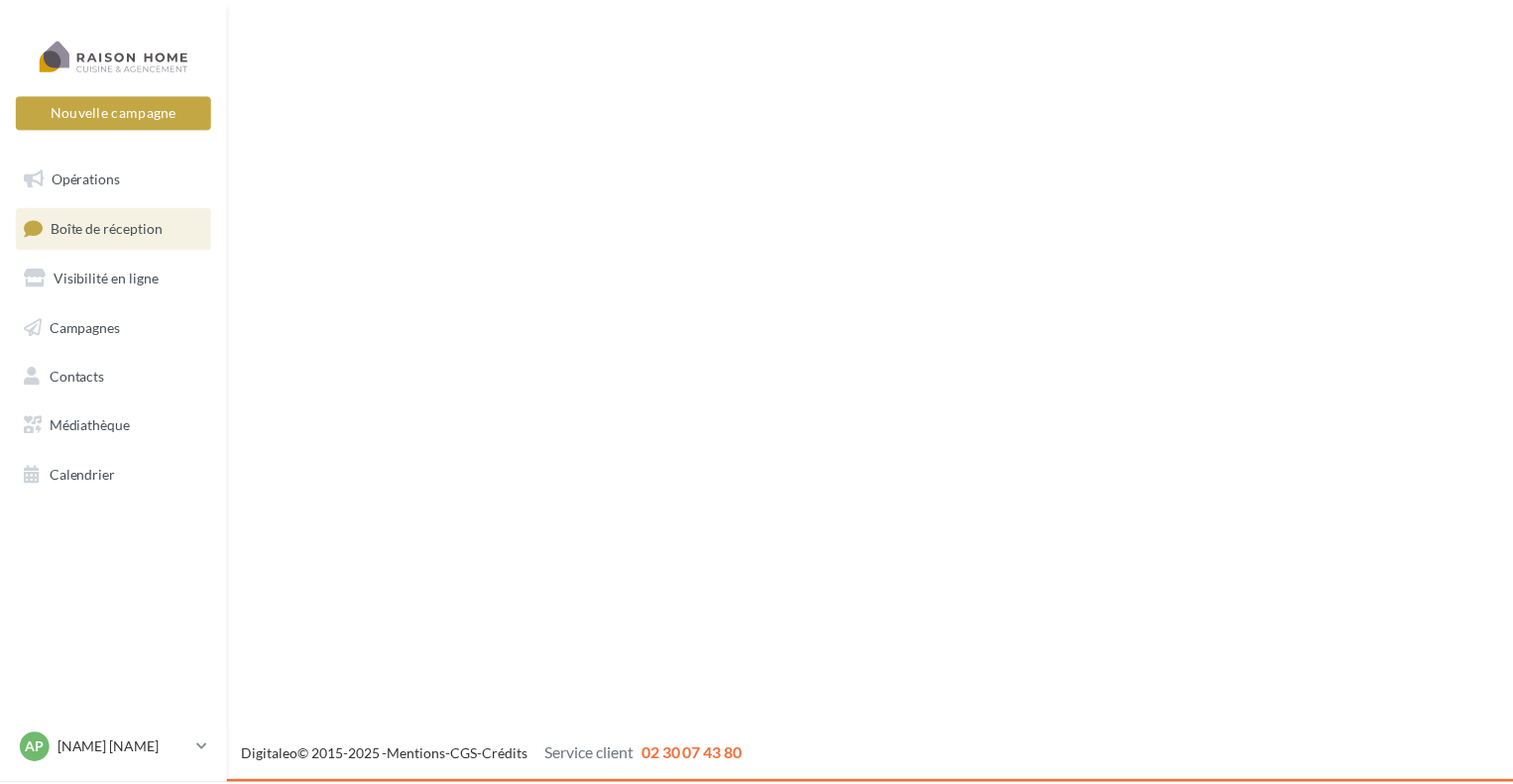 scroll, scrollTop: 0, scrollLeft: 0, axis: both 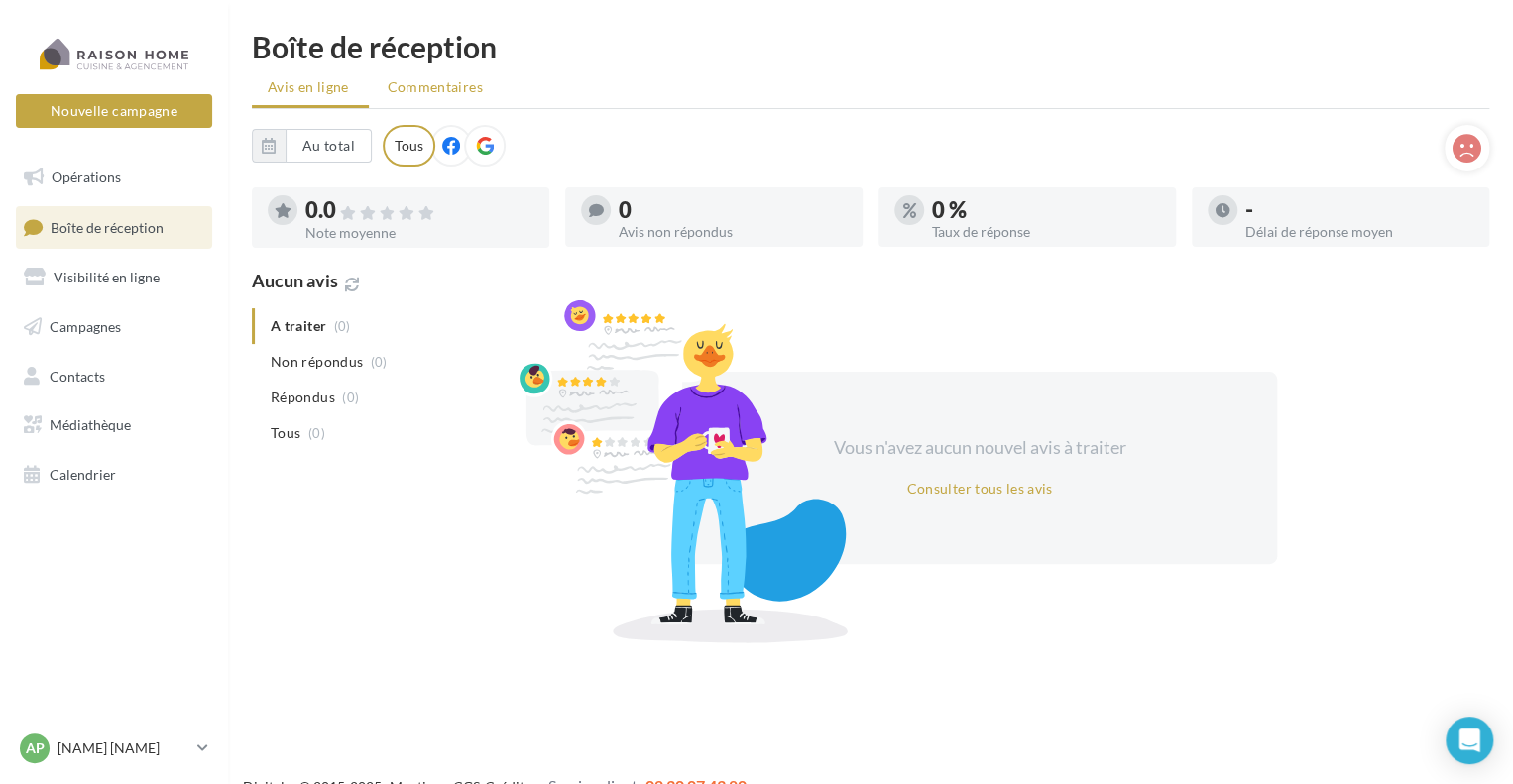 click on "Commentaires" at bounding box center [437, 87] 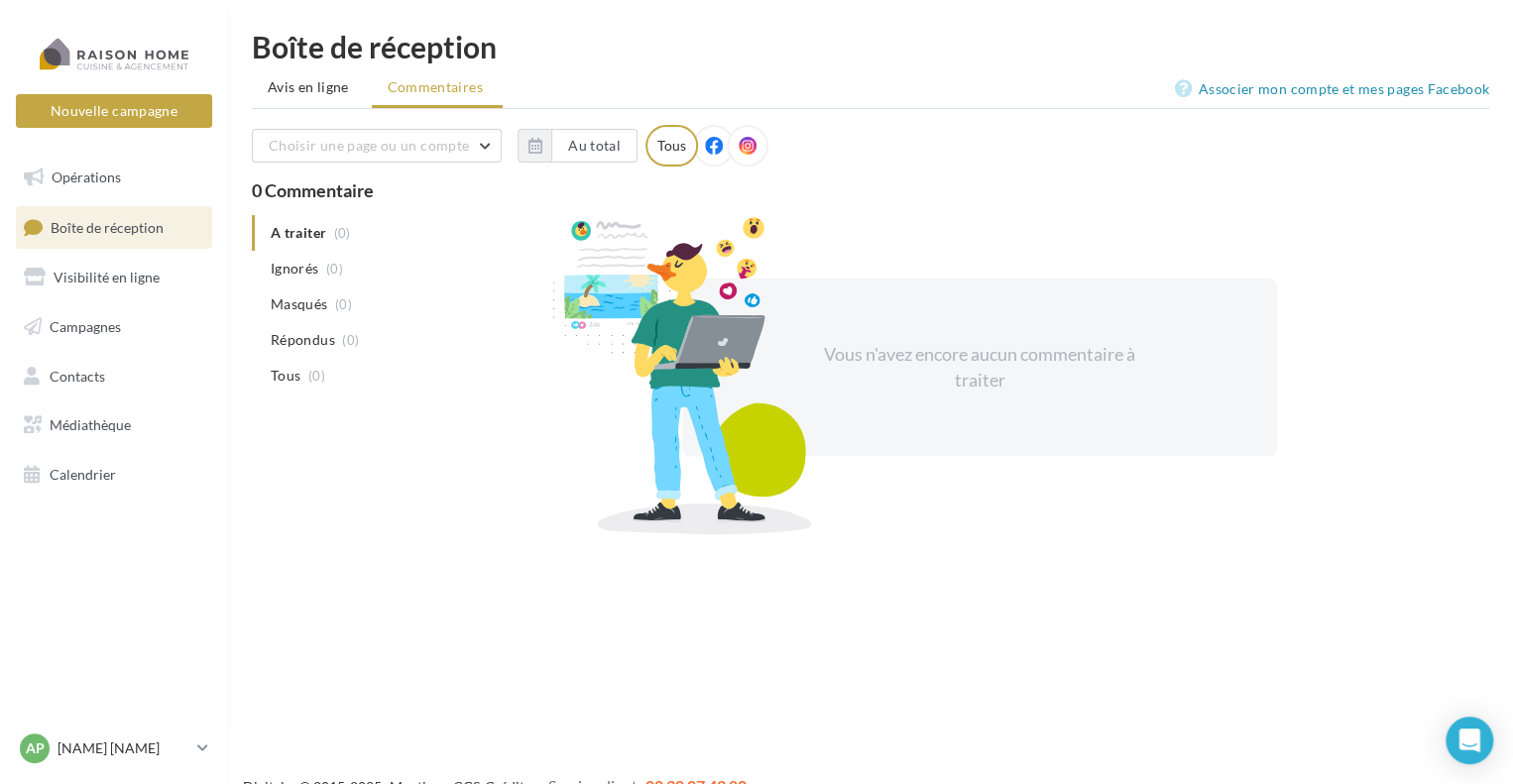 click at bounding box center (714, 146) 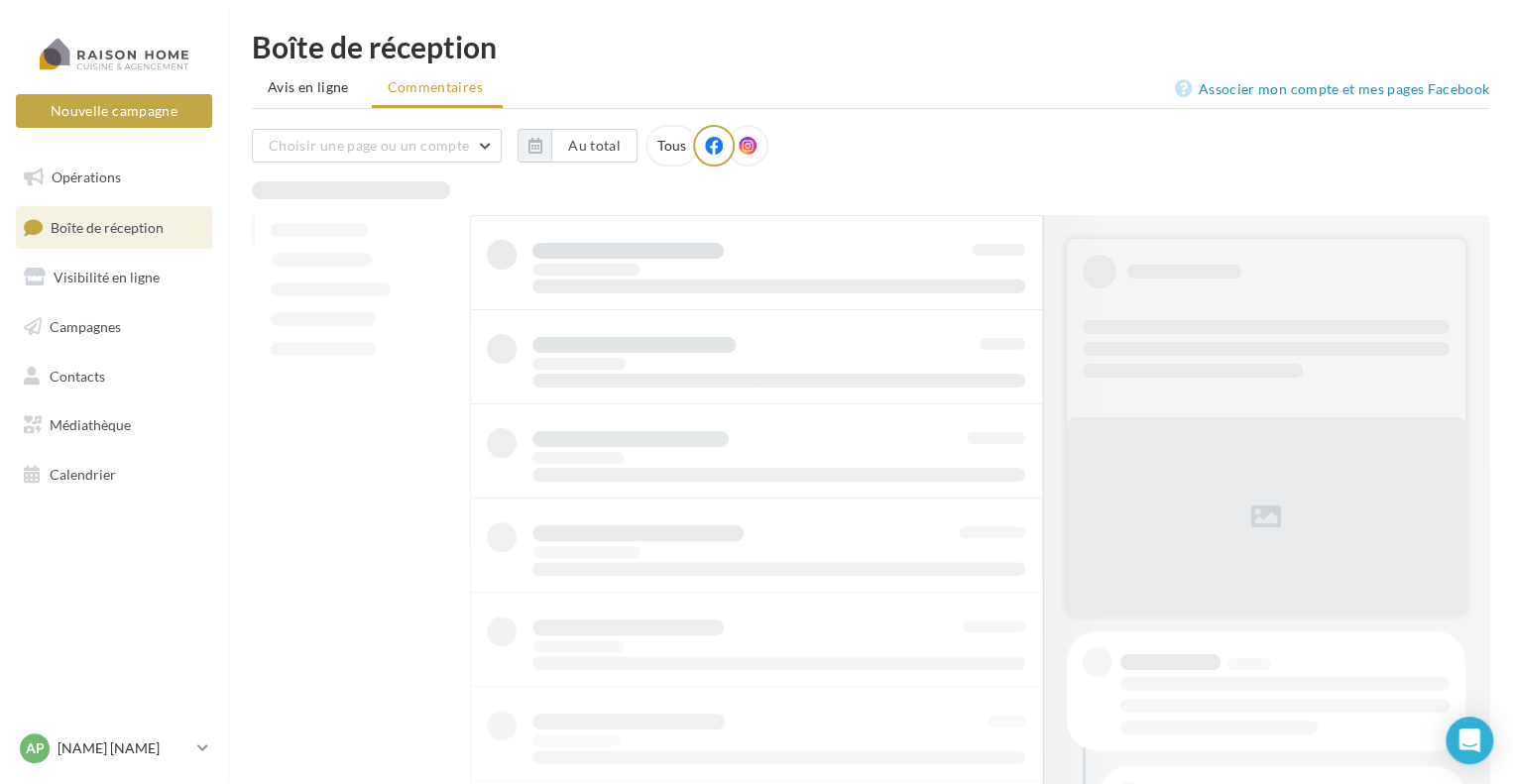 click at bounding box center (748, 146) 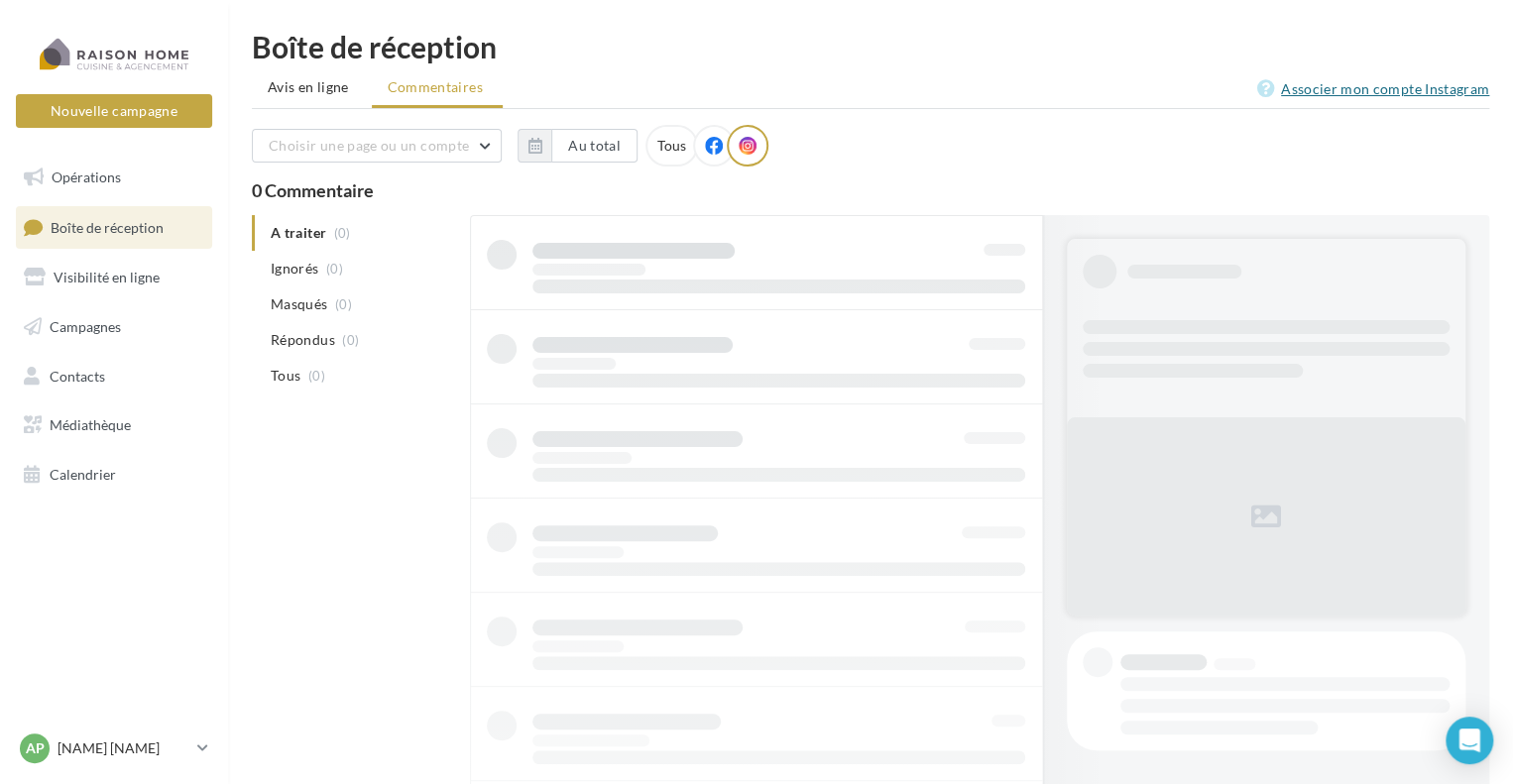 click on "Associer mon compte Instagram" at bounding box center [1373, 89] 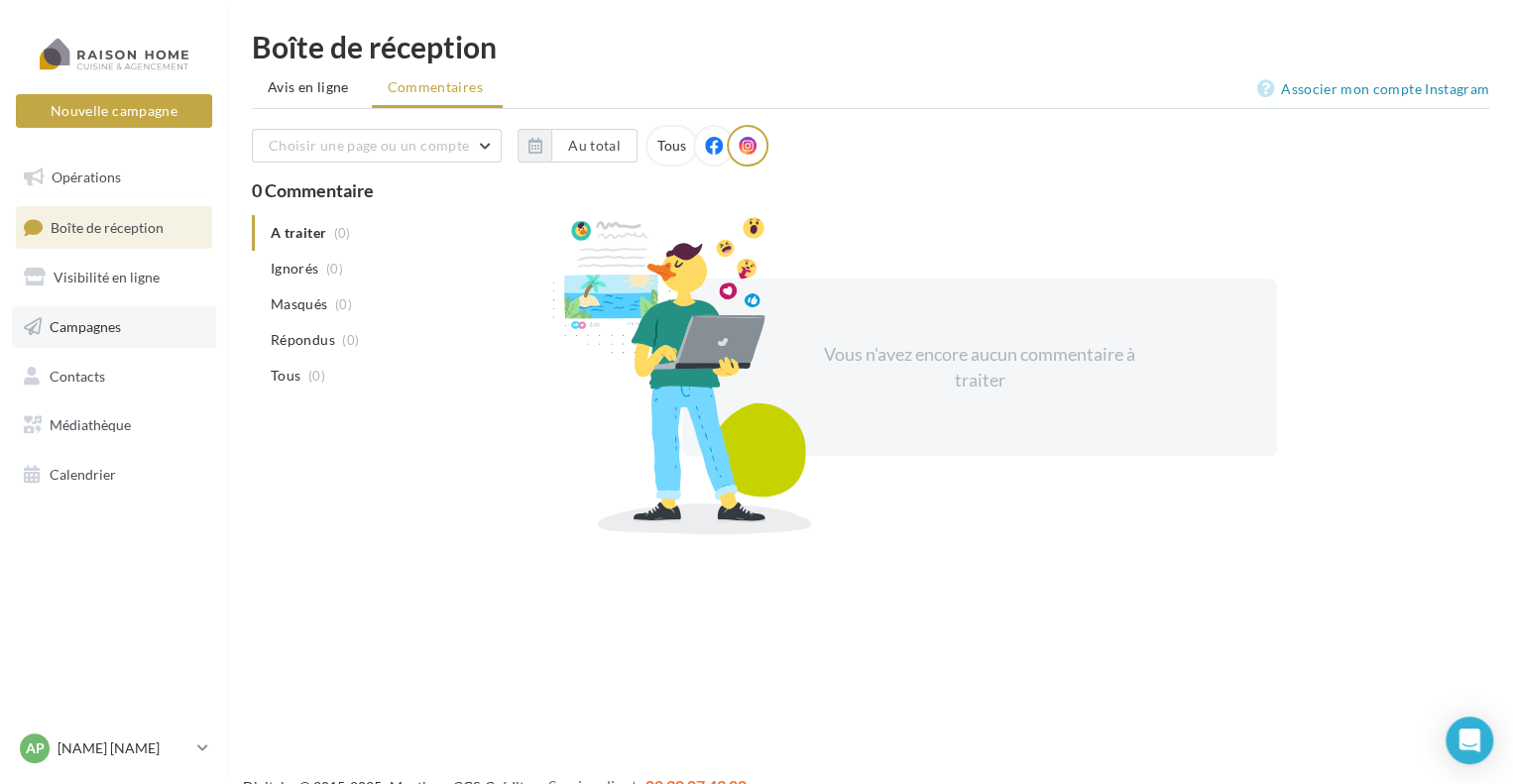 click on "Campagnes" at bounding box center [114, 327] 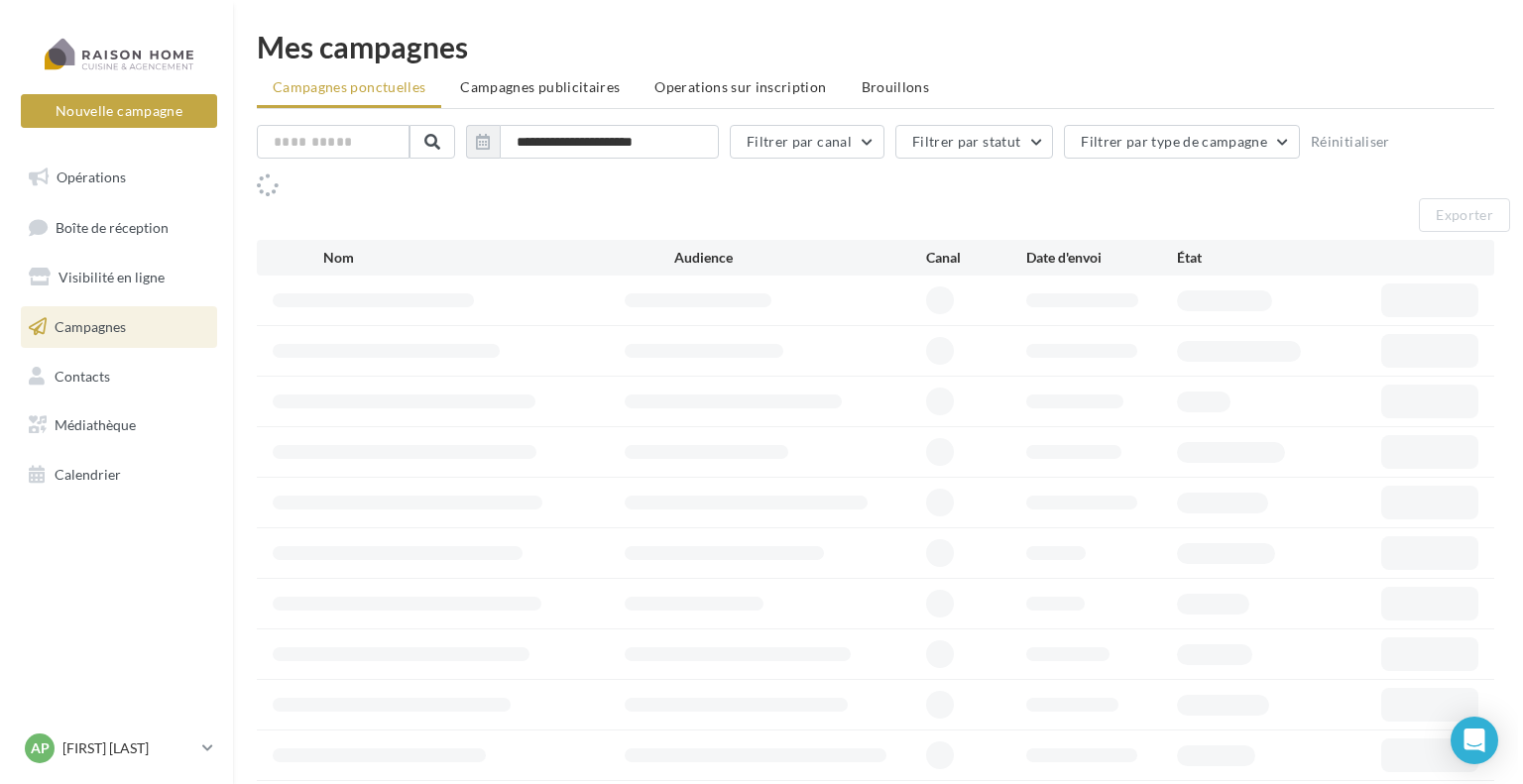 scroll, scrollTop: 0, scrollLeft: 0, axis: both 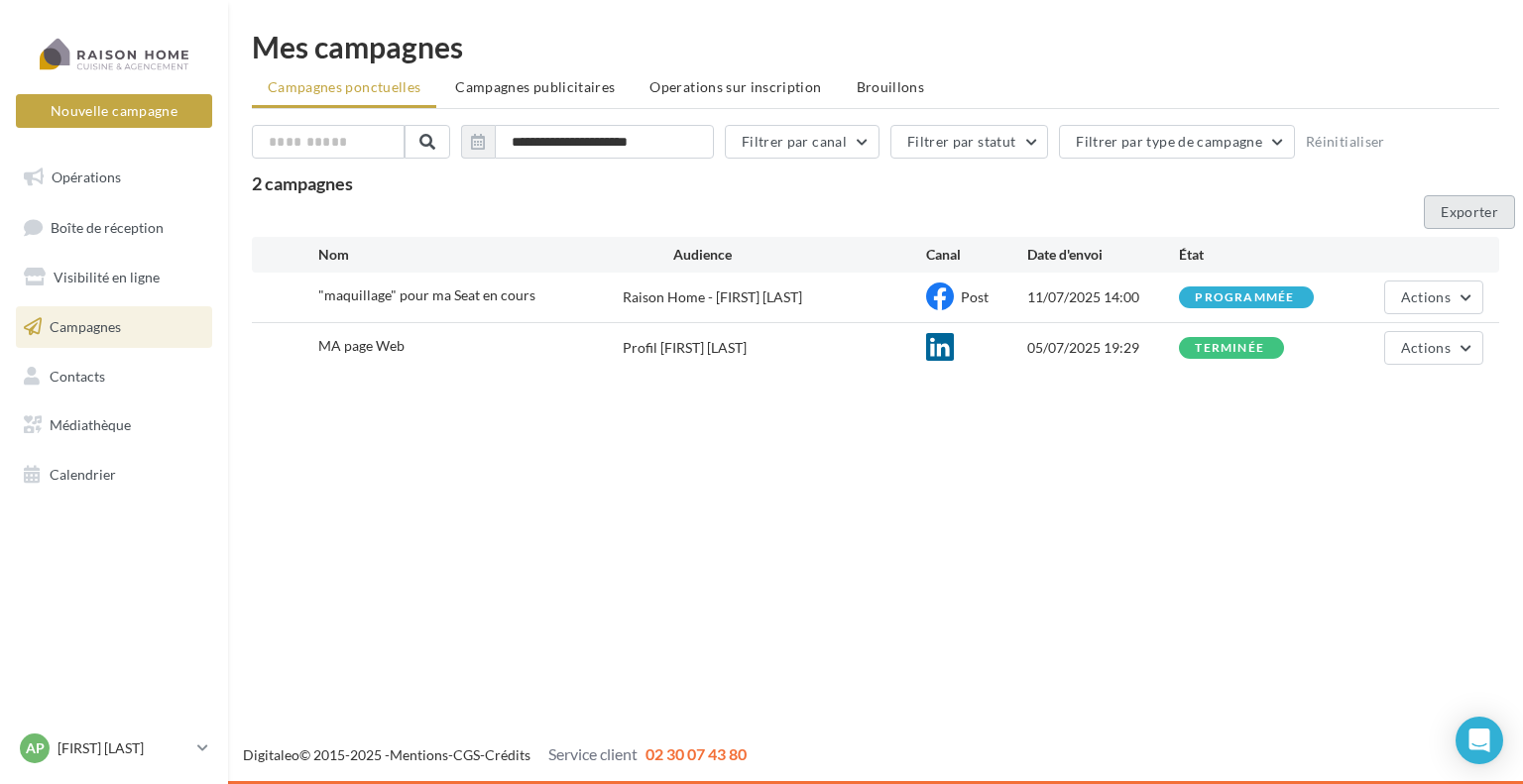 click on "Exporter" at bounding box center (1469, 212) 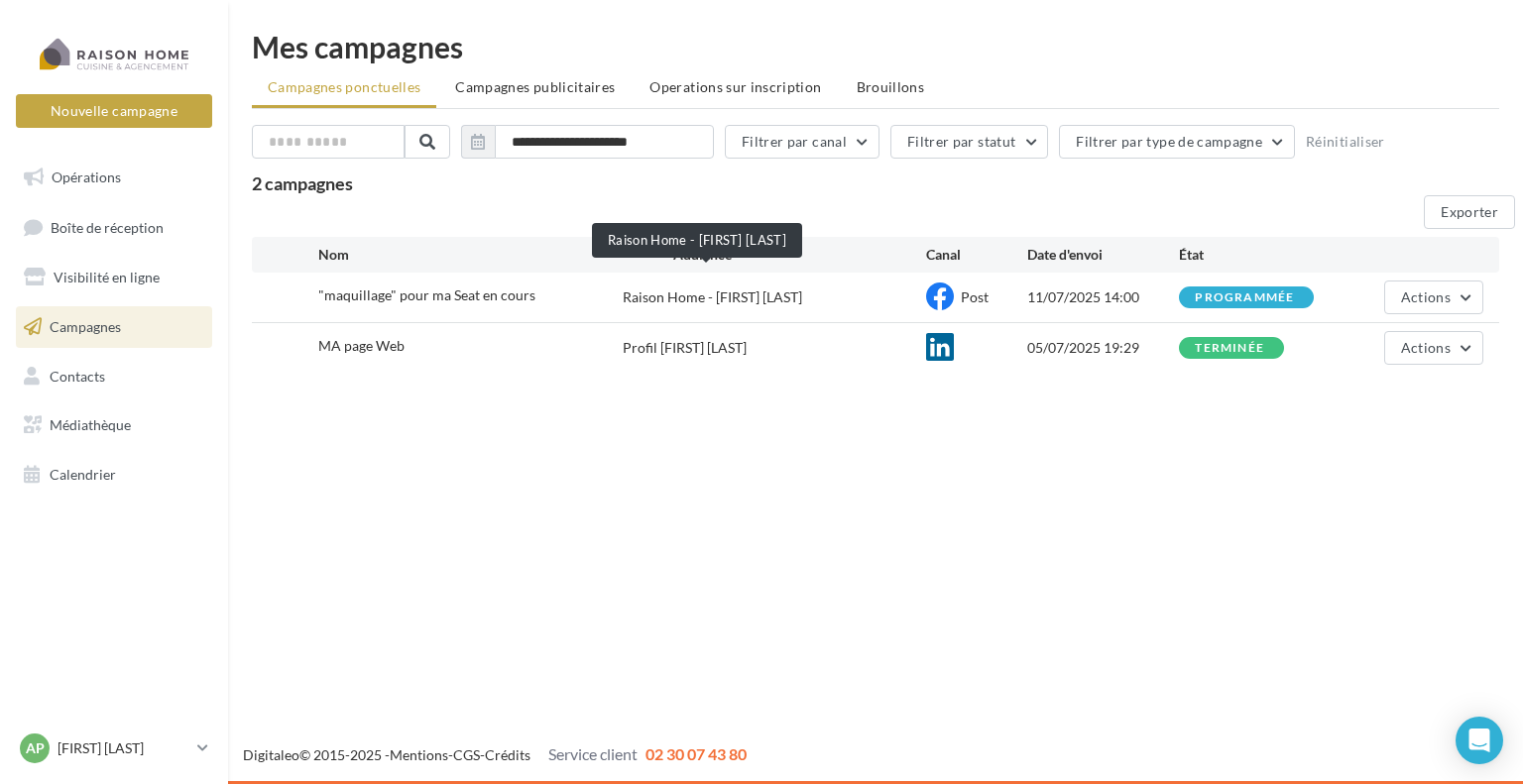 click on "Raison Home - [FIRST] [LAST]" at bounding box center (712, 297) 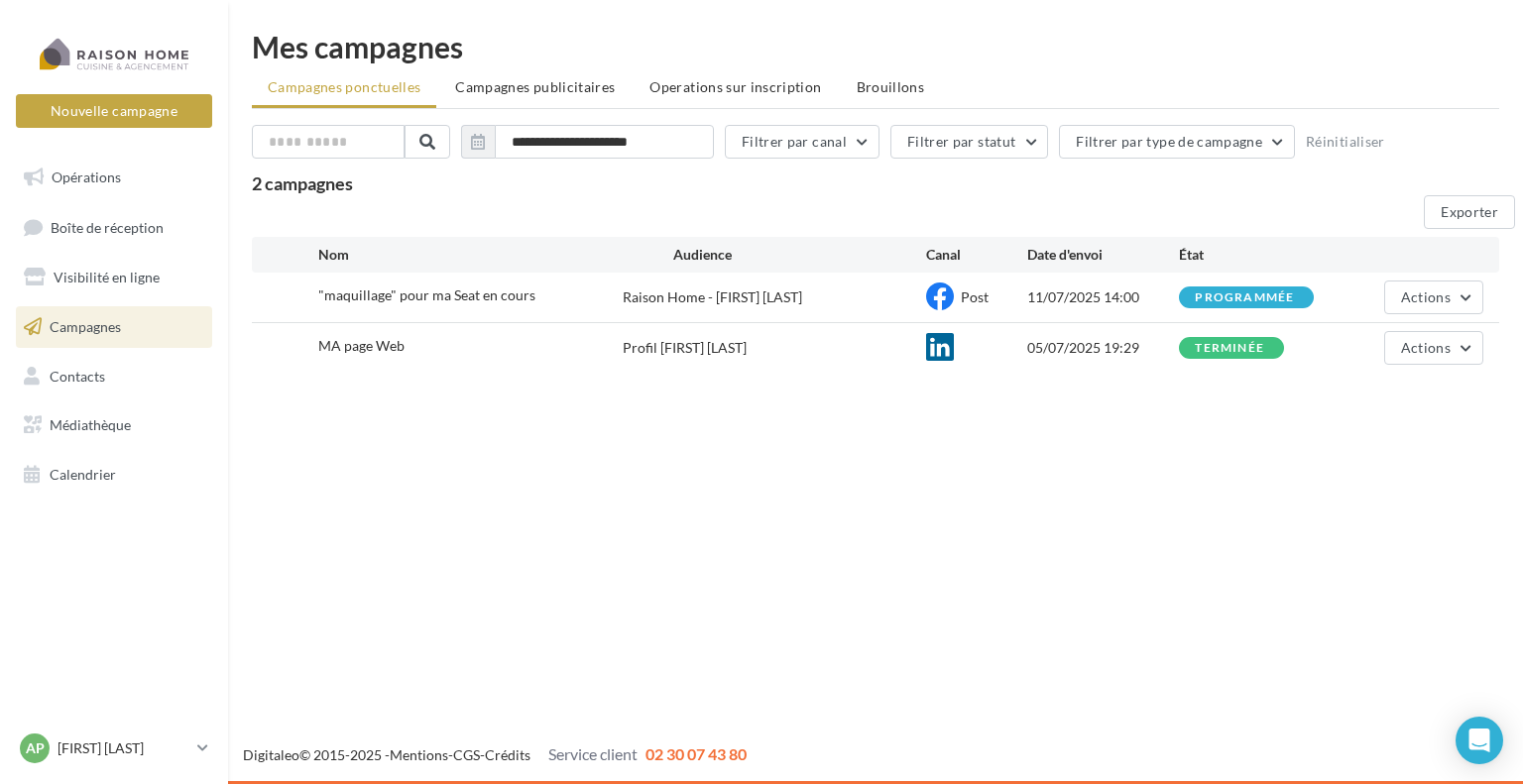 click on ""maquillage" pour ma Seat en cours" at bounding box center (426, 295) 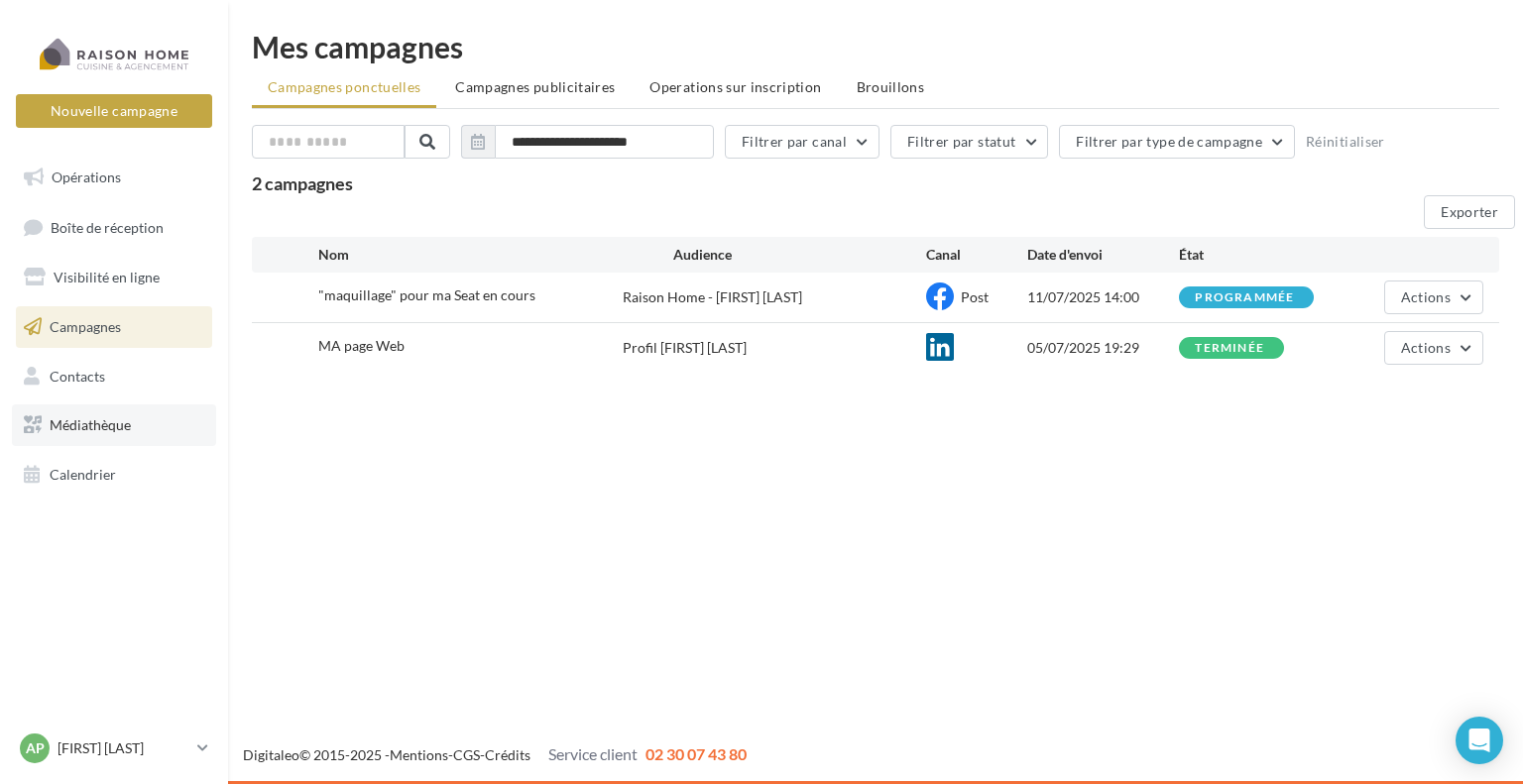 click on "Médiathèque" at bounding box center [90, 424] 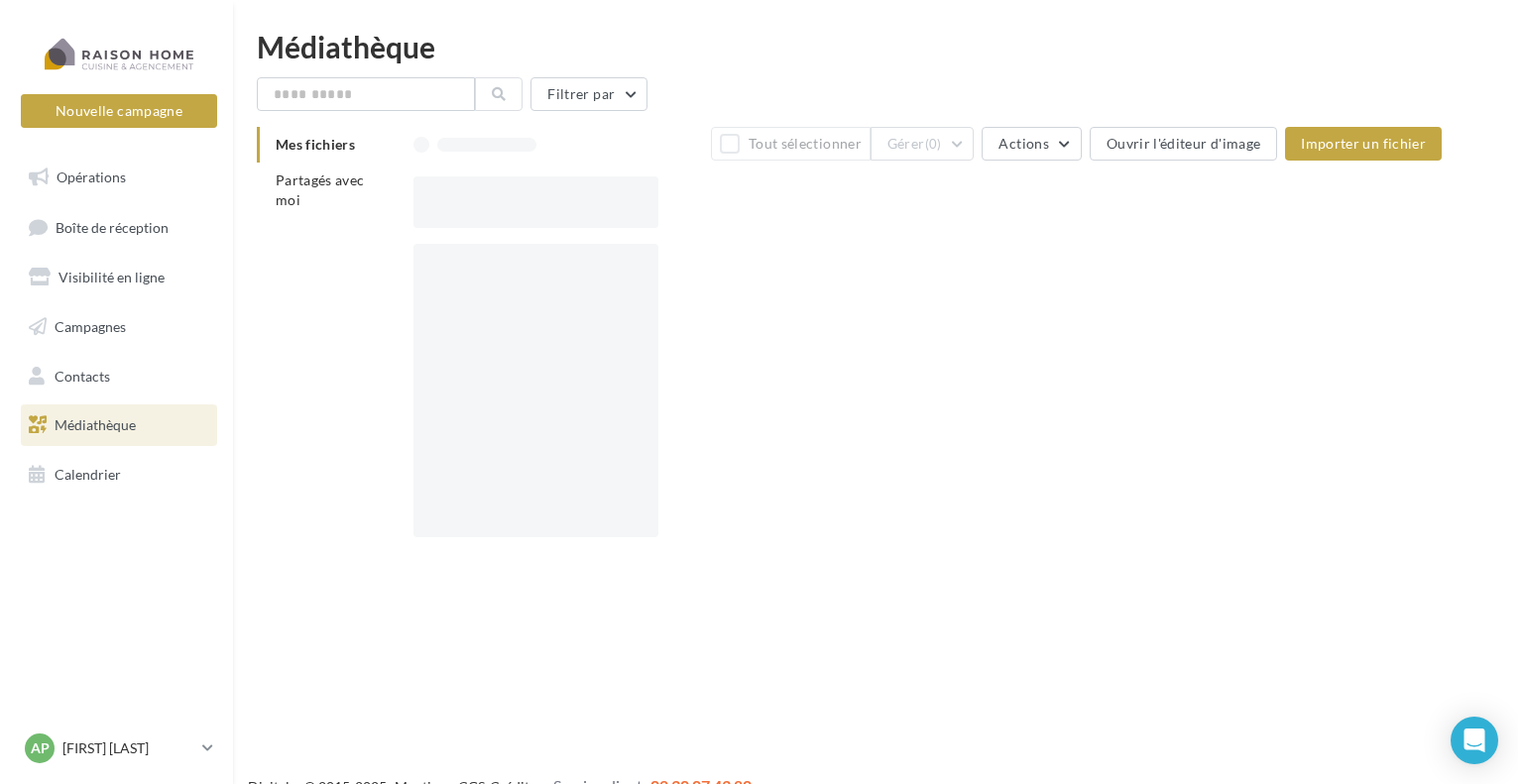 scroll, scrollTop: 0, scrollLeft: 0, axis: both 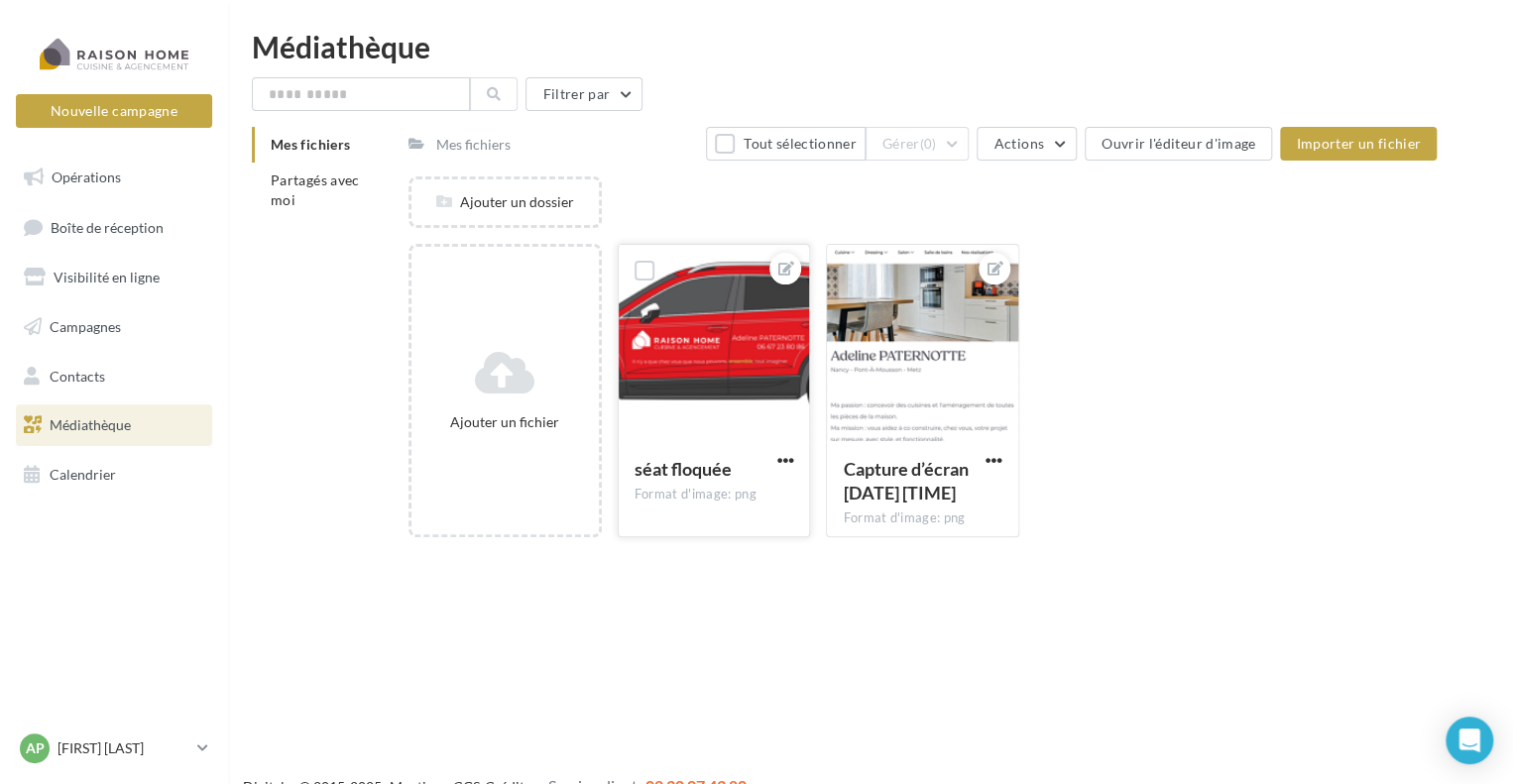 click at bounding box center [714, 344] 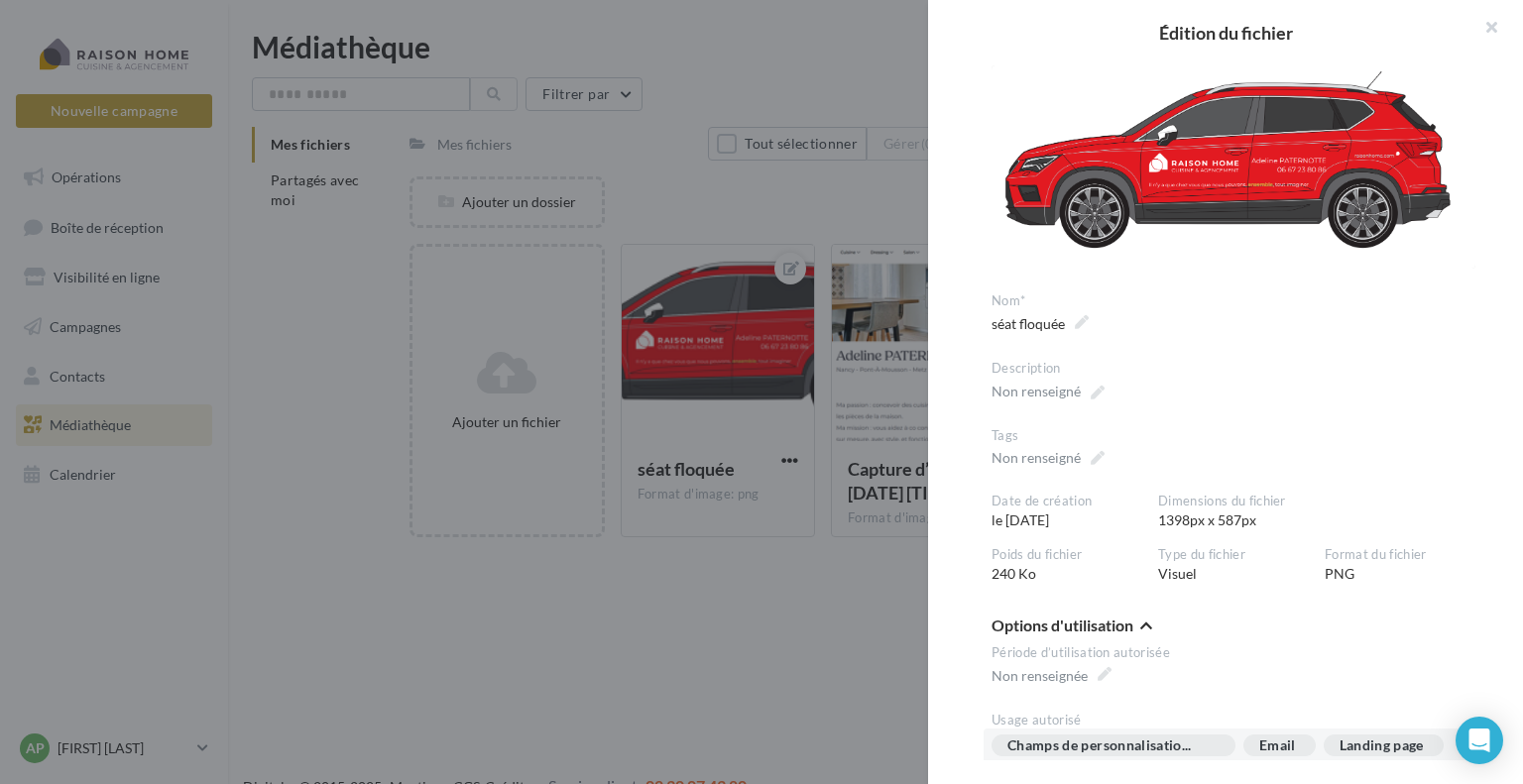 scroll, scrollTop: 0, scrollLeft: 0, axis: both 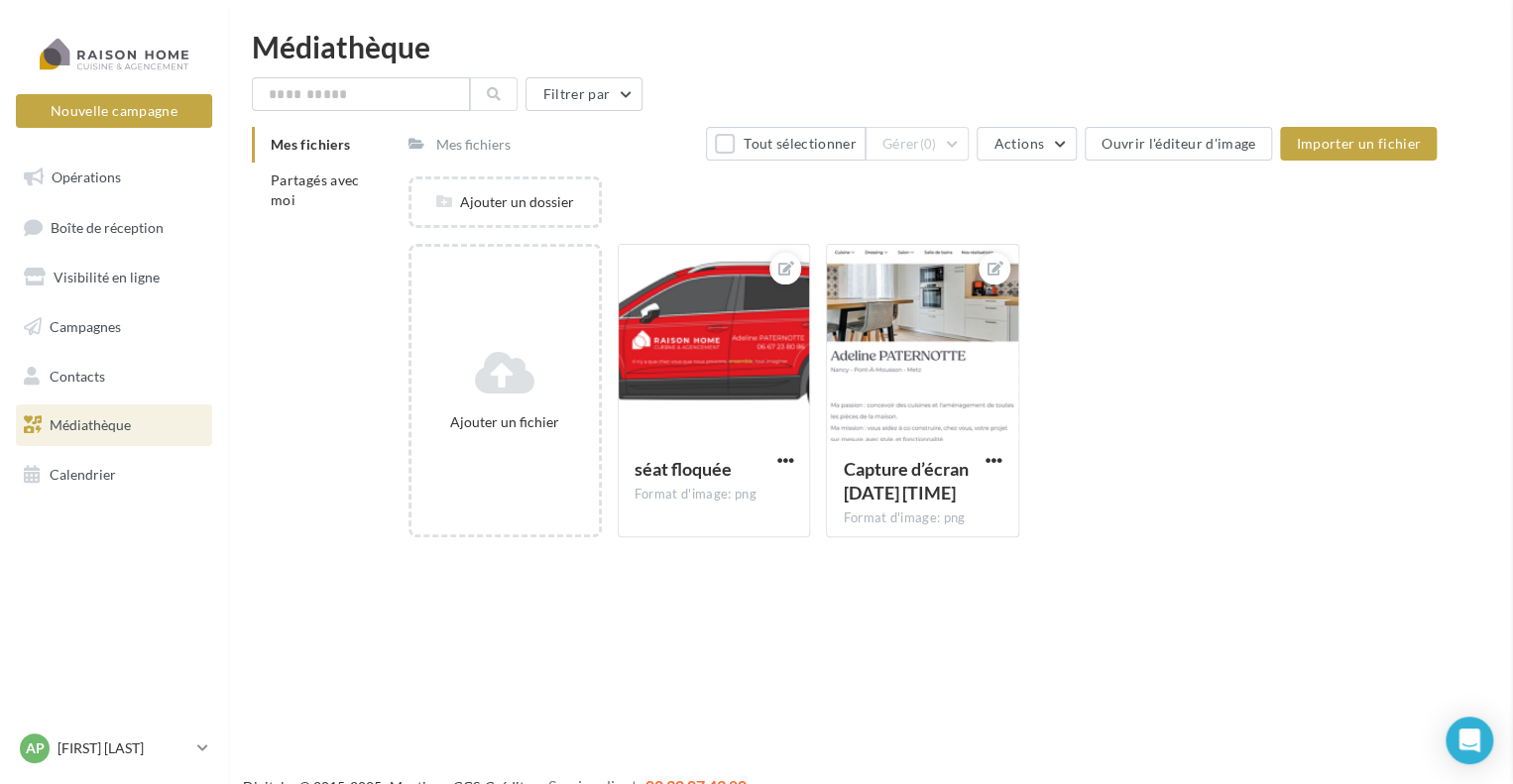 click on "**********" at bounding box center [922, 553] 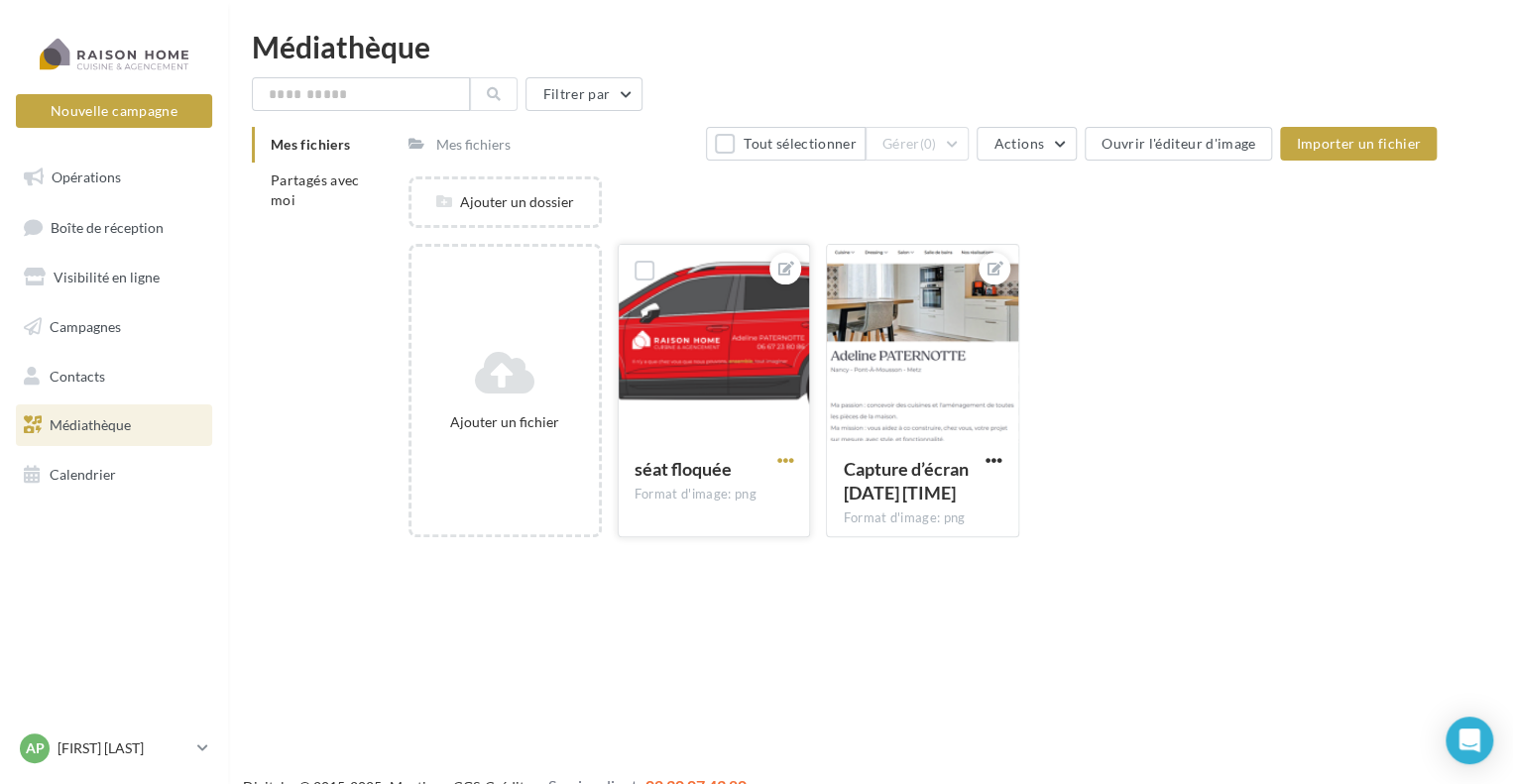 click at bounding box center (784, 460) 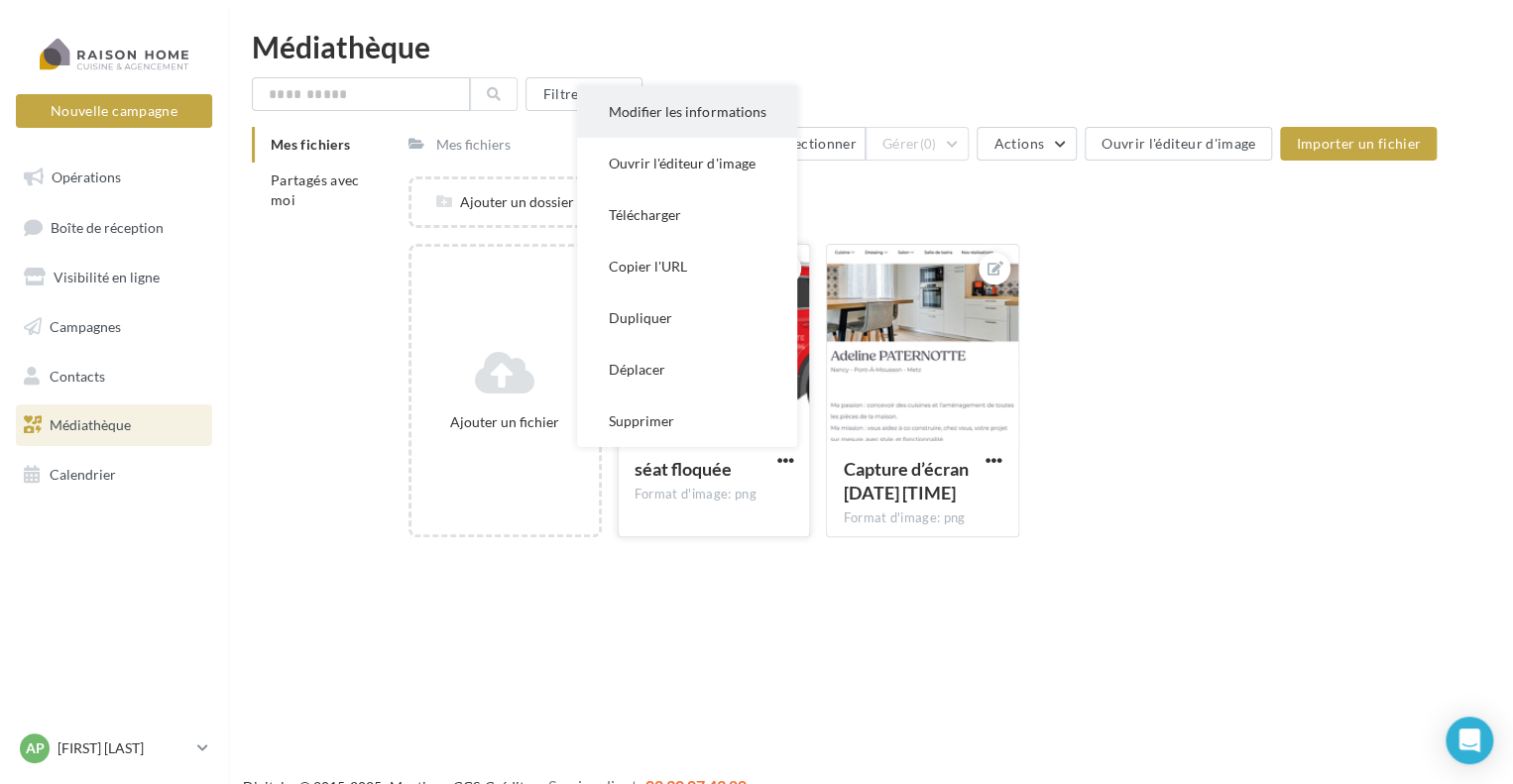 click on "Modifier les informations" at bounding box center (687, 112) 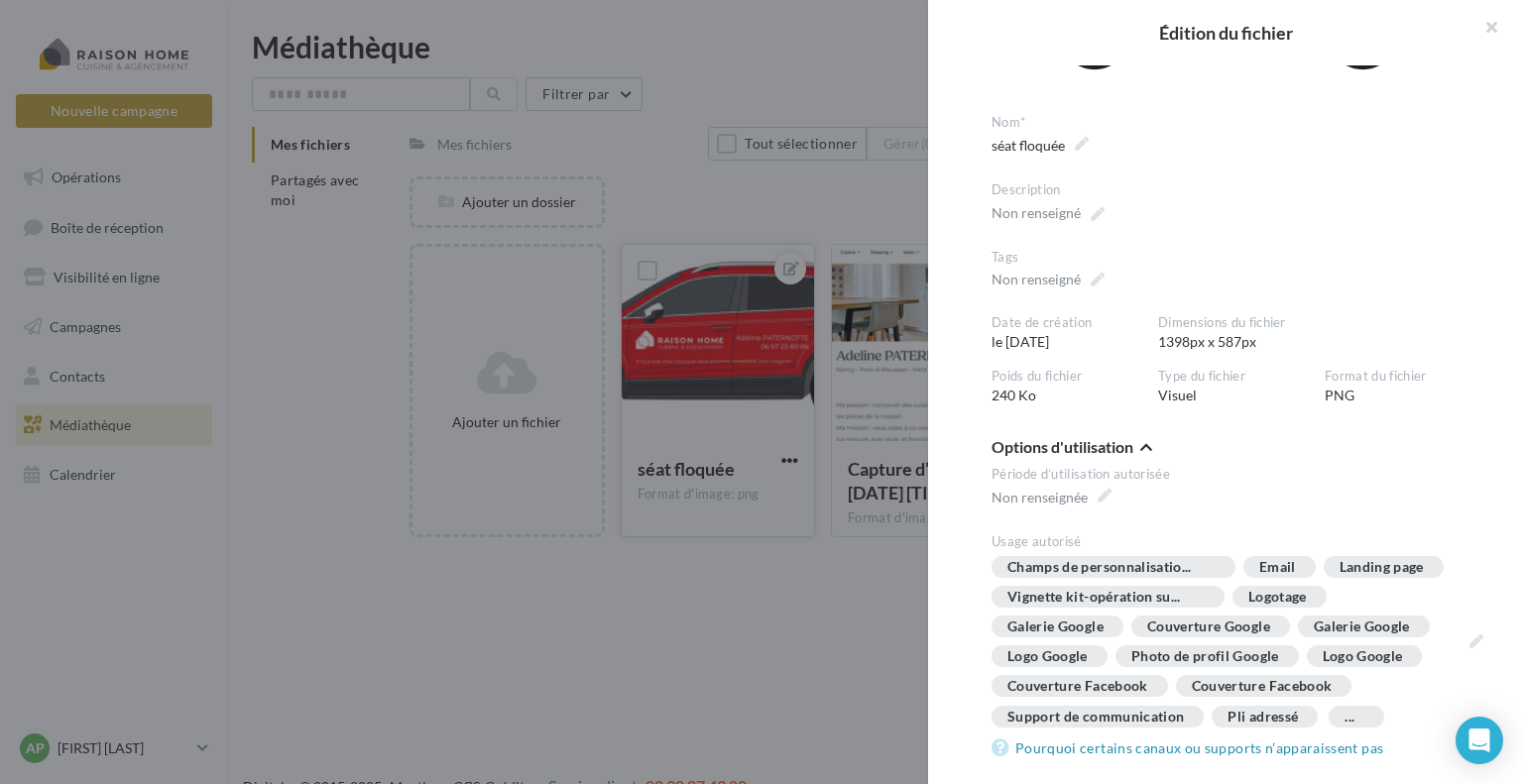 scroll, scrollTop: 219, scrollLeft: 0, axis: vertical 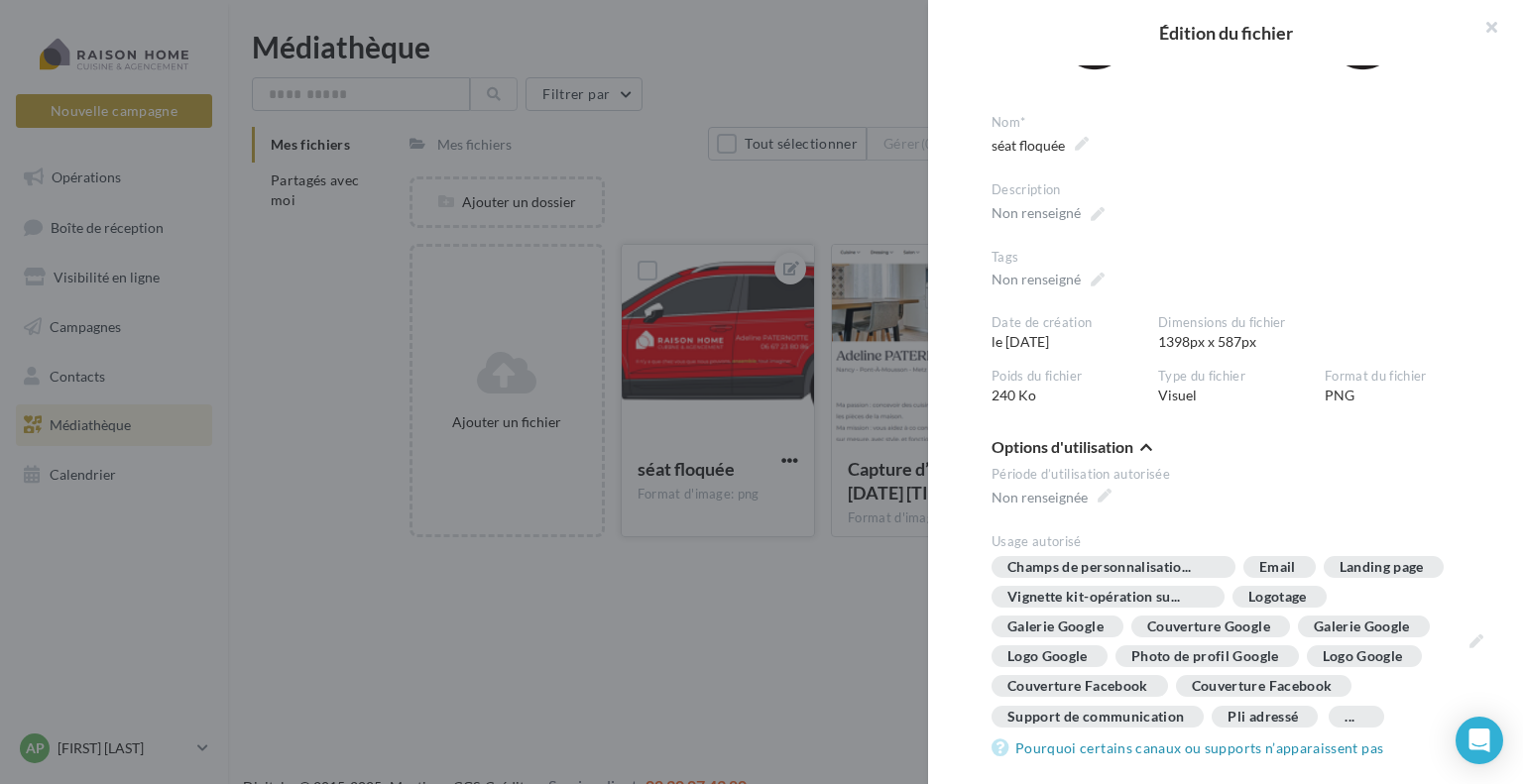 click at bounding box center (1146, 447) 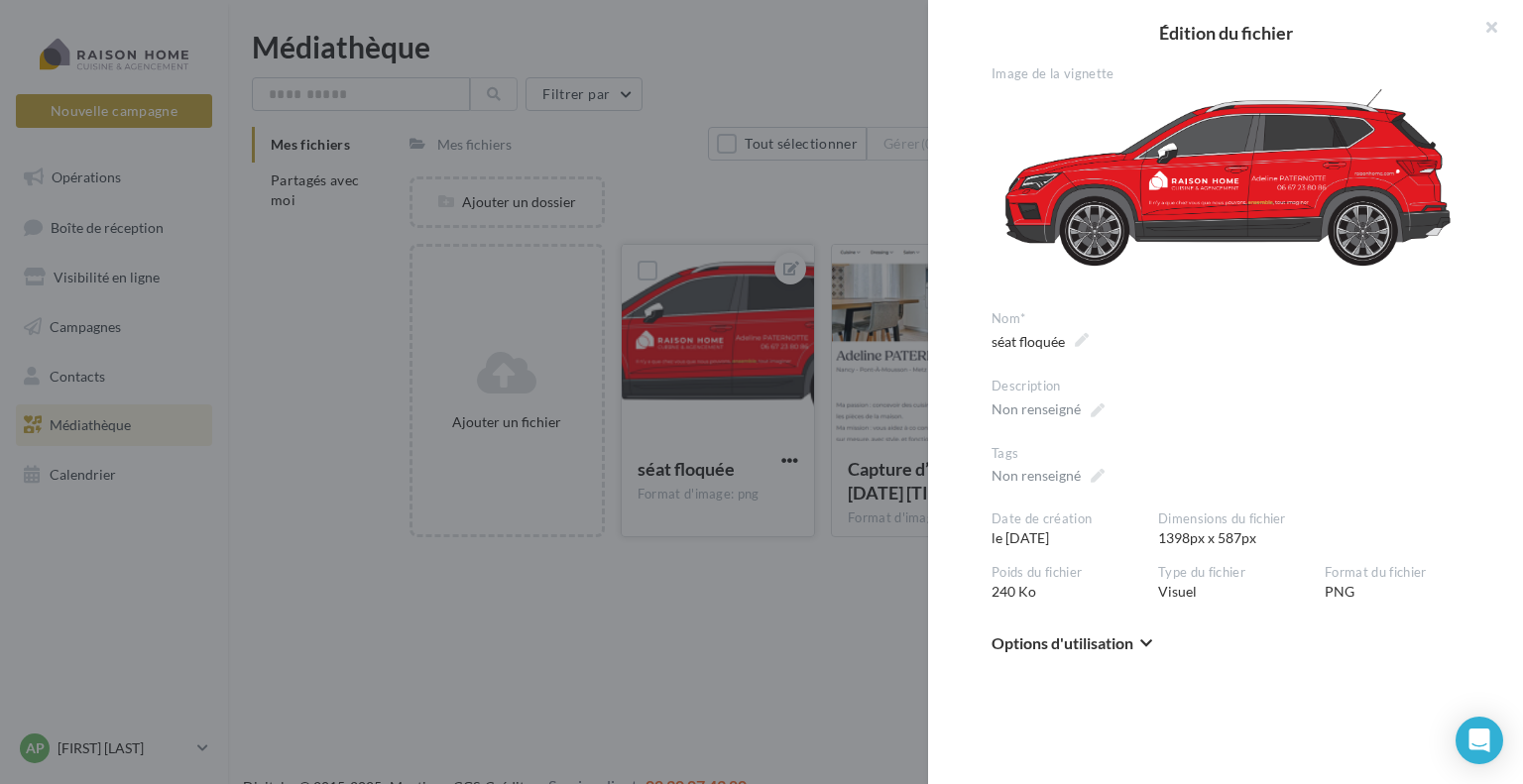 scroll, scrollTop: 0, scrollLeft: 0, axis: both 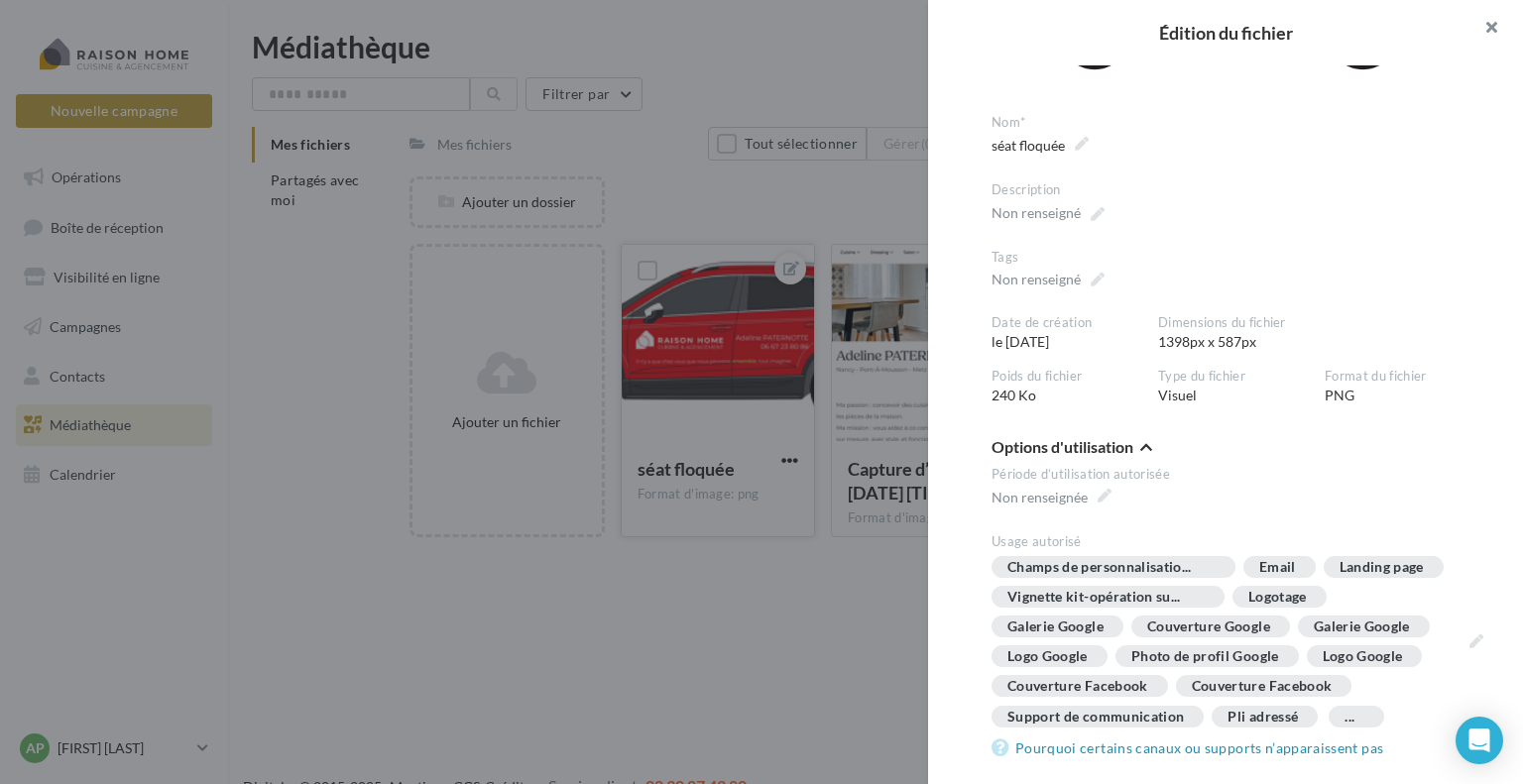 click at bounding box center (1483, 30) 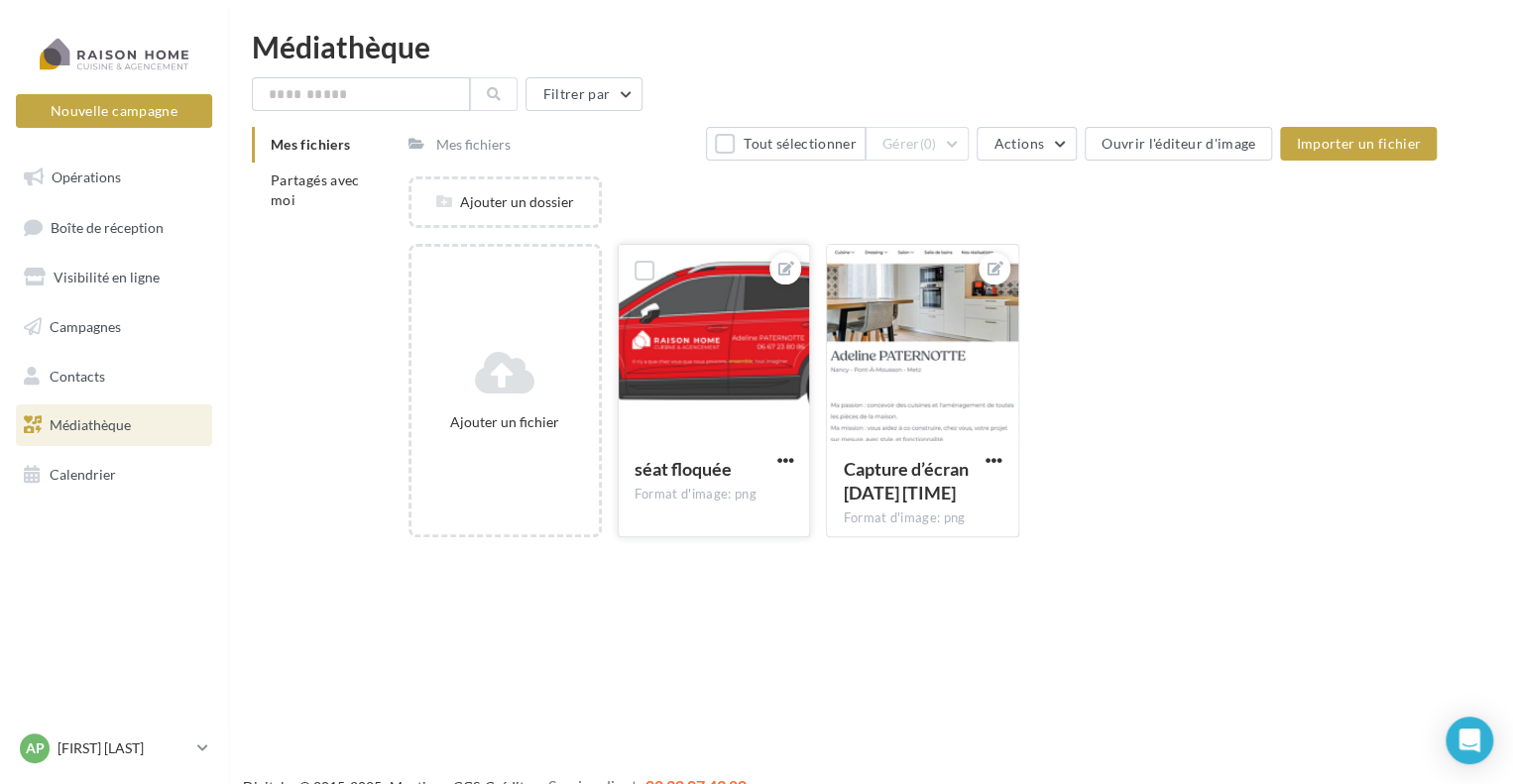 click at bounding box center [714, 344] 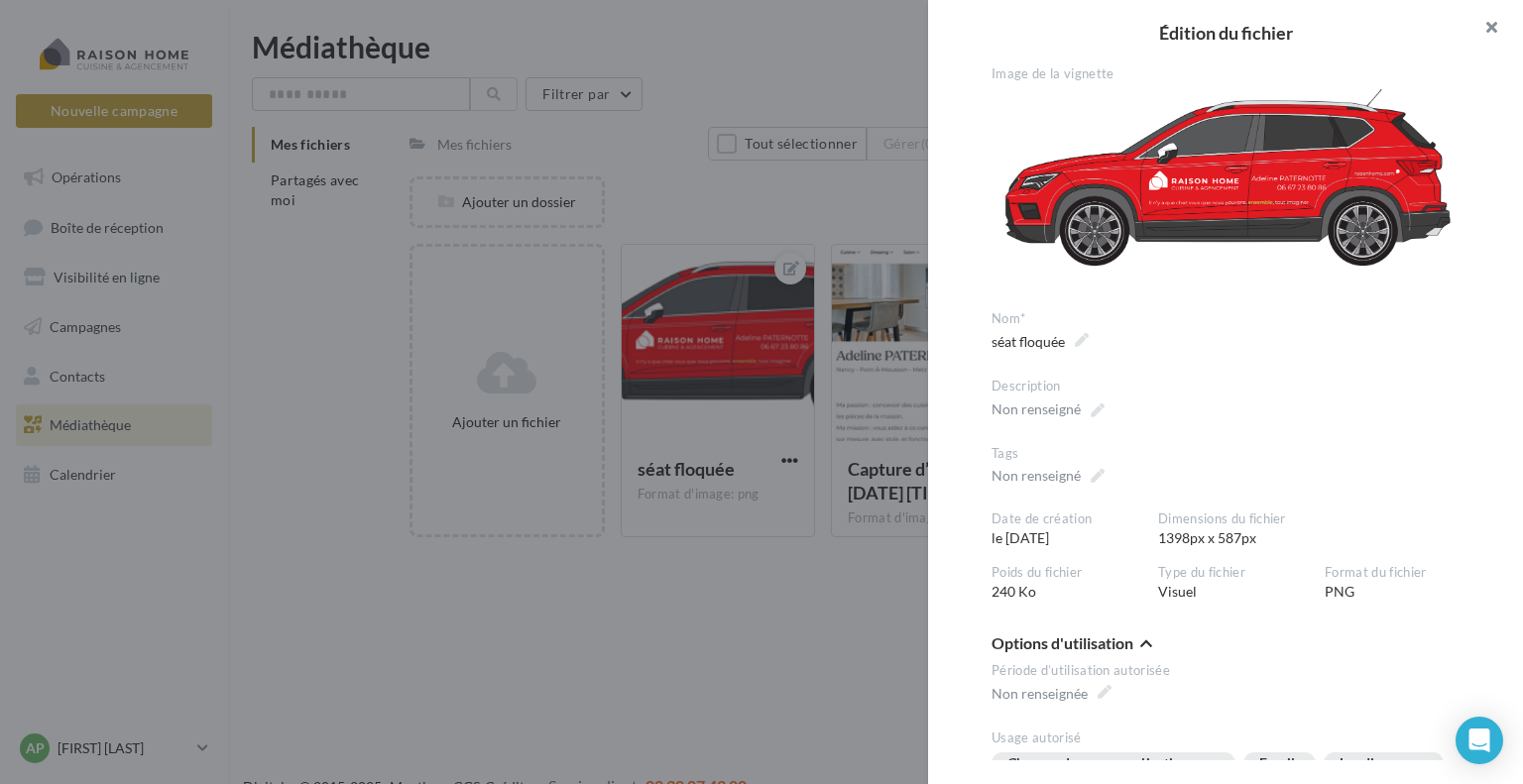 click at bounding box center [1483, 30] 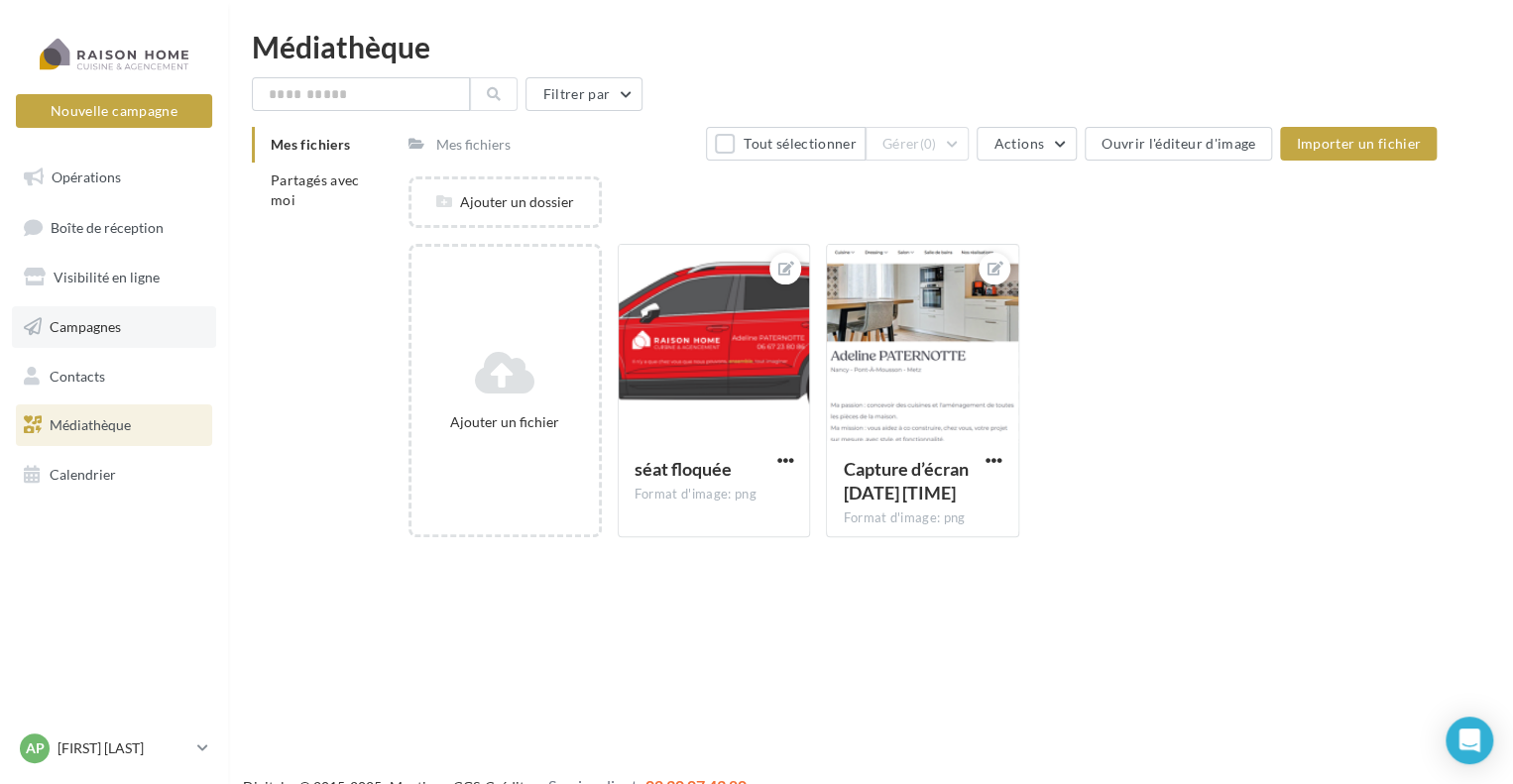 click on "Campagnes" at bounding box center (85, 326) 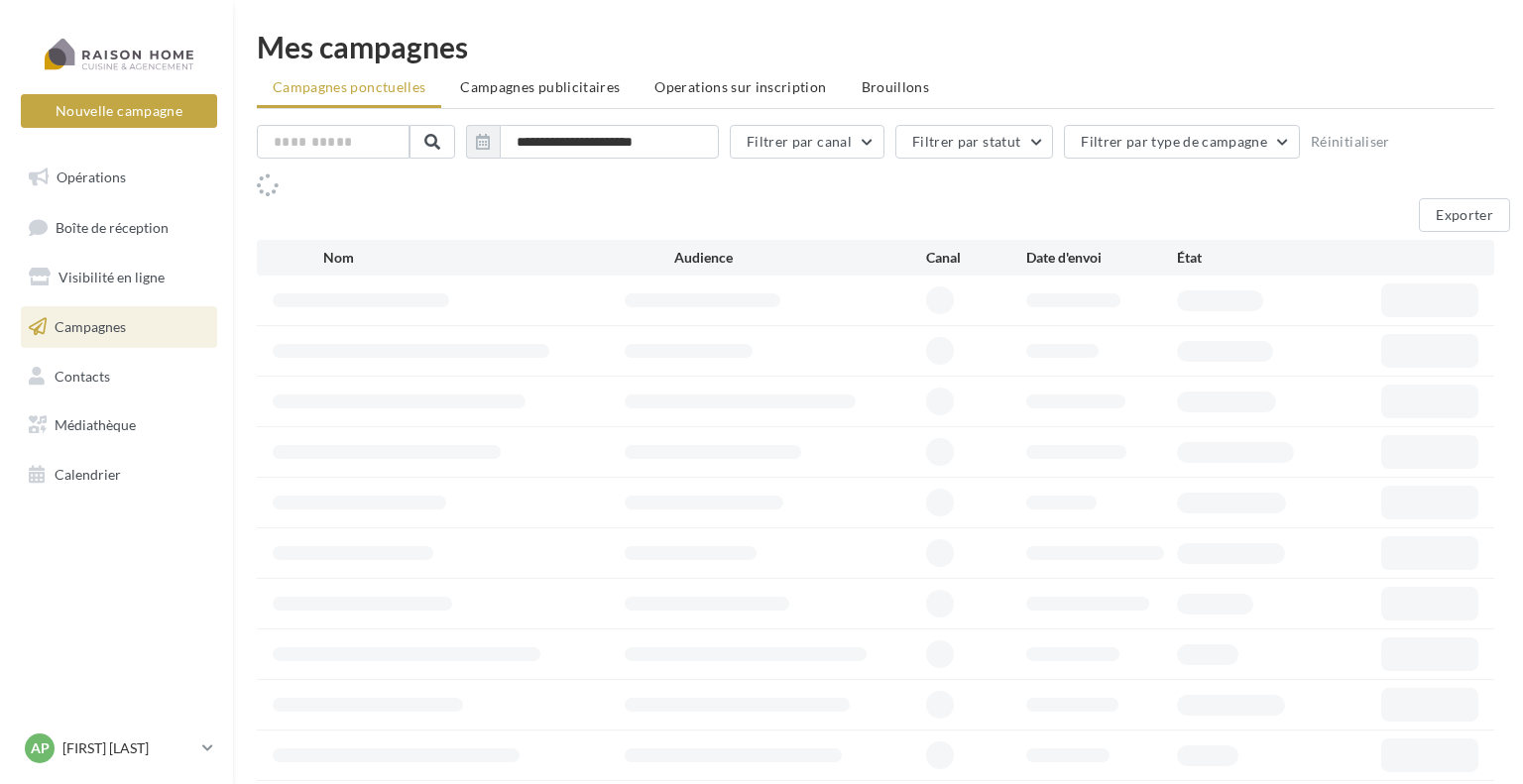 scroll, scrollTop: 0, scrollLeft: 0, axis: both 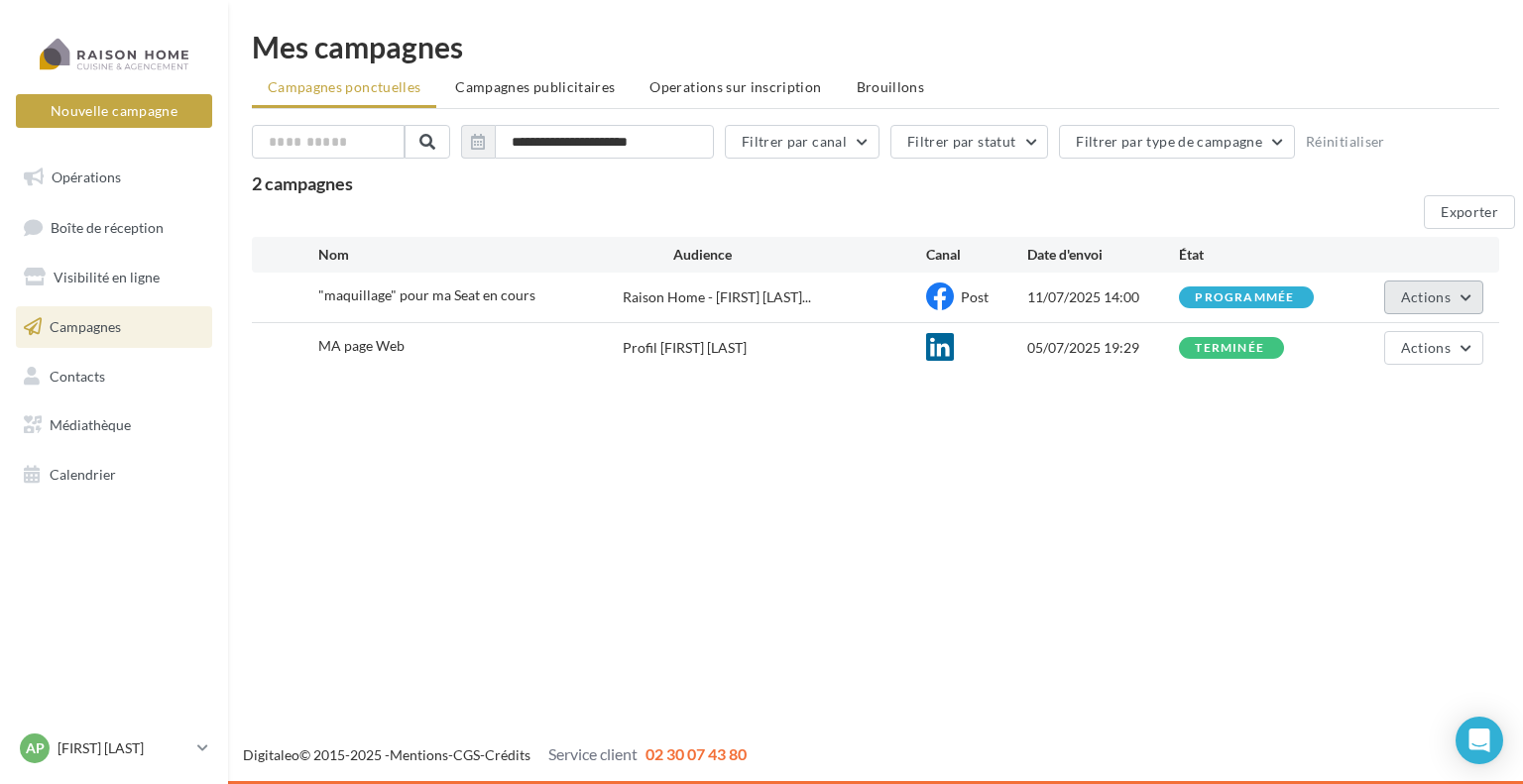 click on "Actions" at bounding box center [1426, 296] 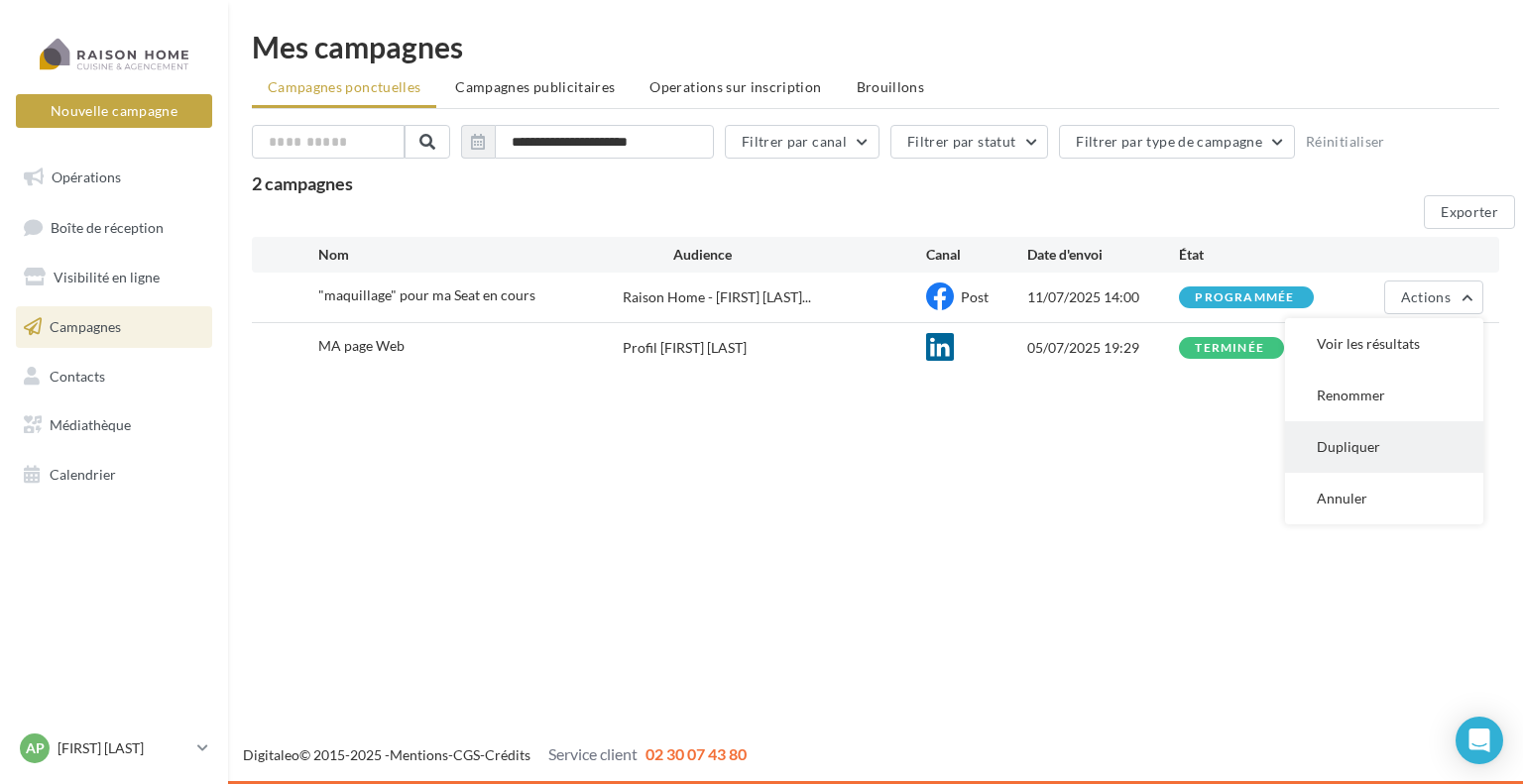 click on "Dupliquer" at bounding box center (1384, 344) 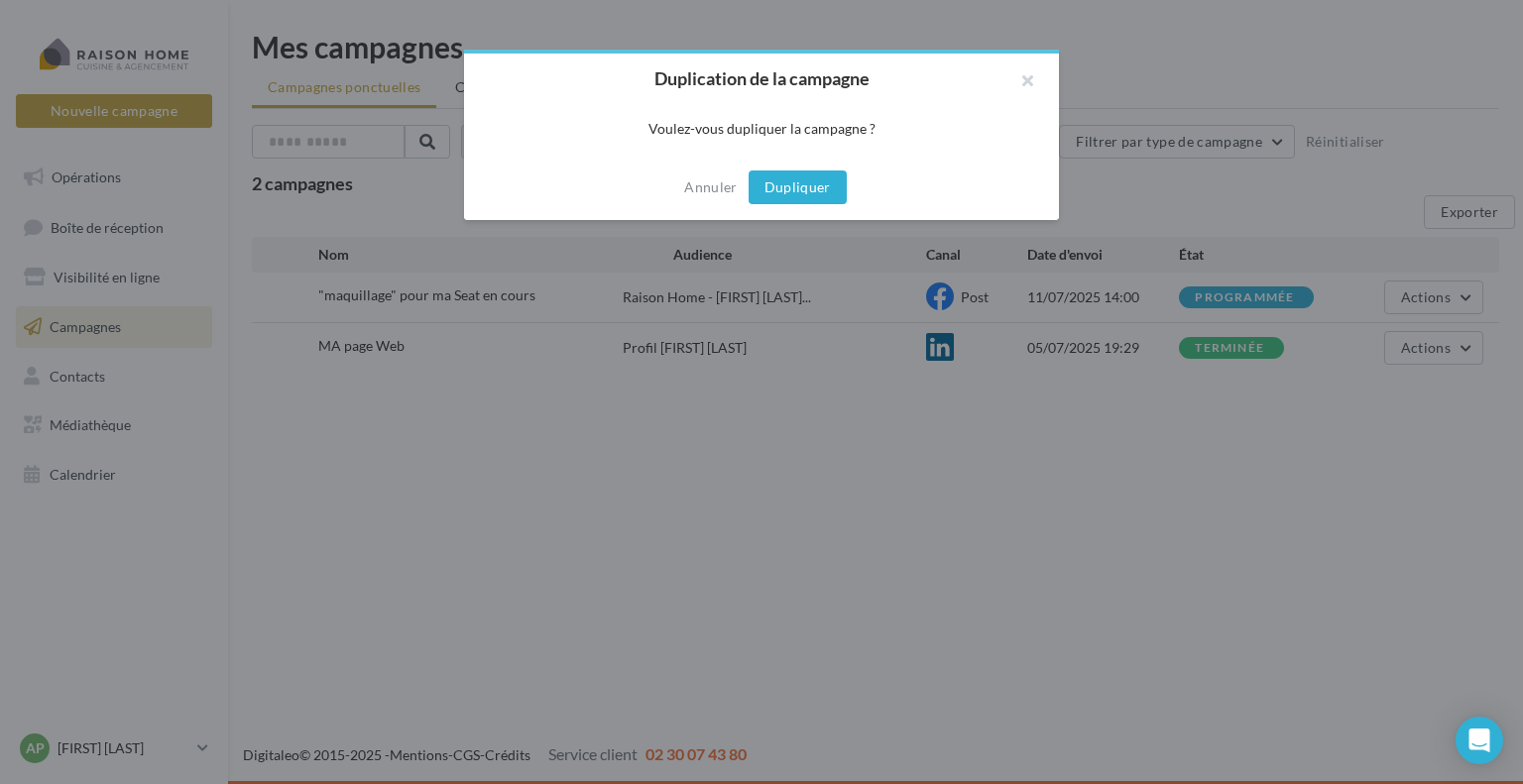 click on "Dupliquer" at bounding box center (797, 187) 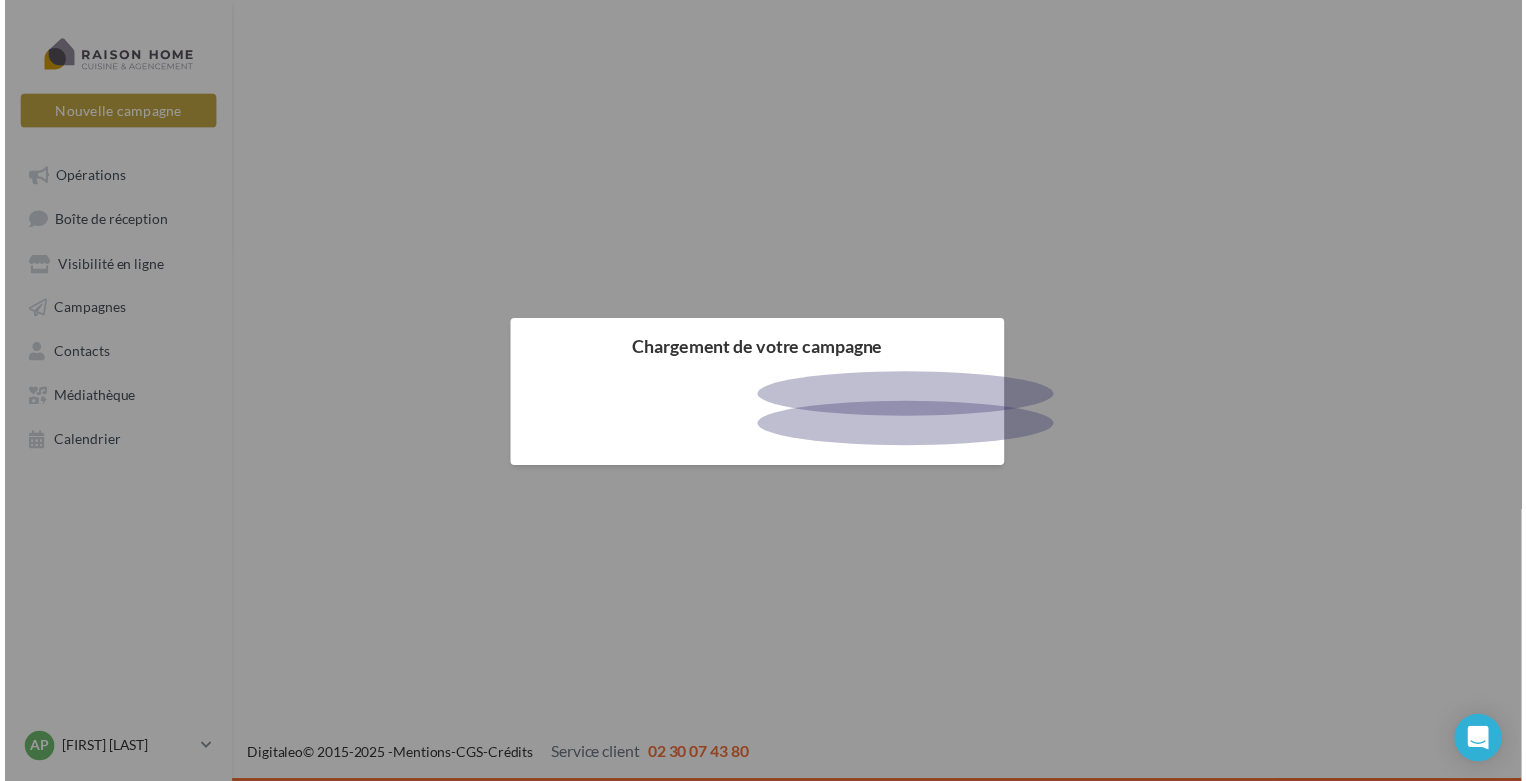 scroll, scrollTop: 0, scrollLeft: 0, axis: both 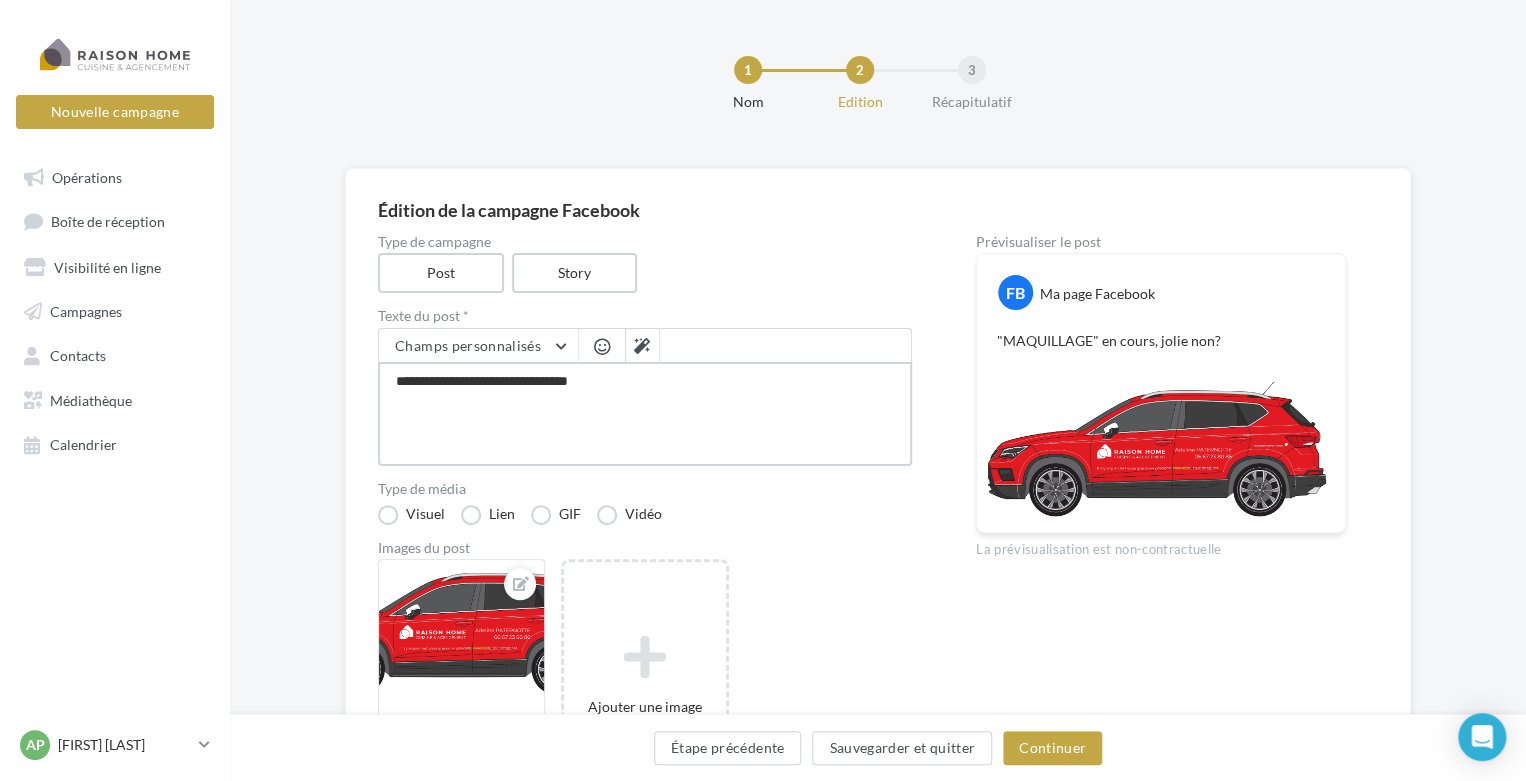 click on "**********" at bounding box center [645, 414] 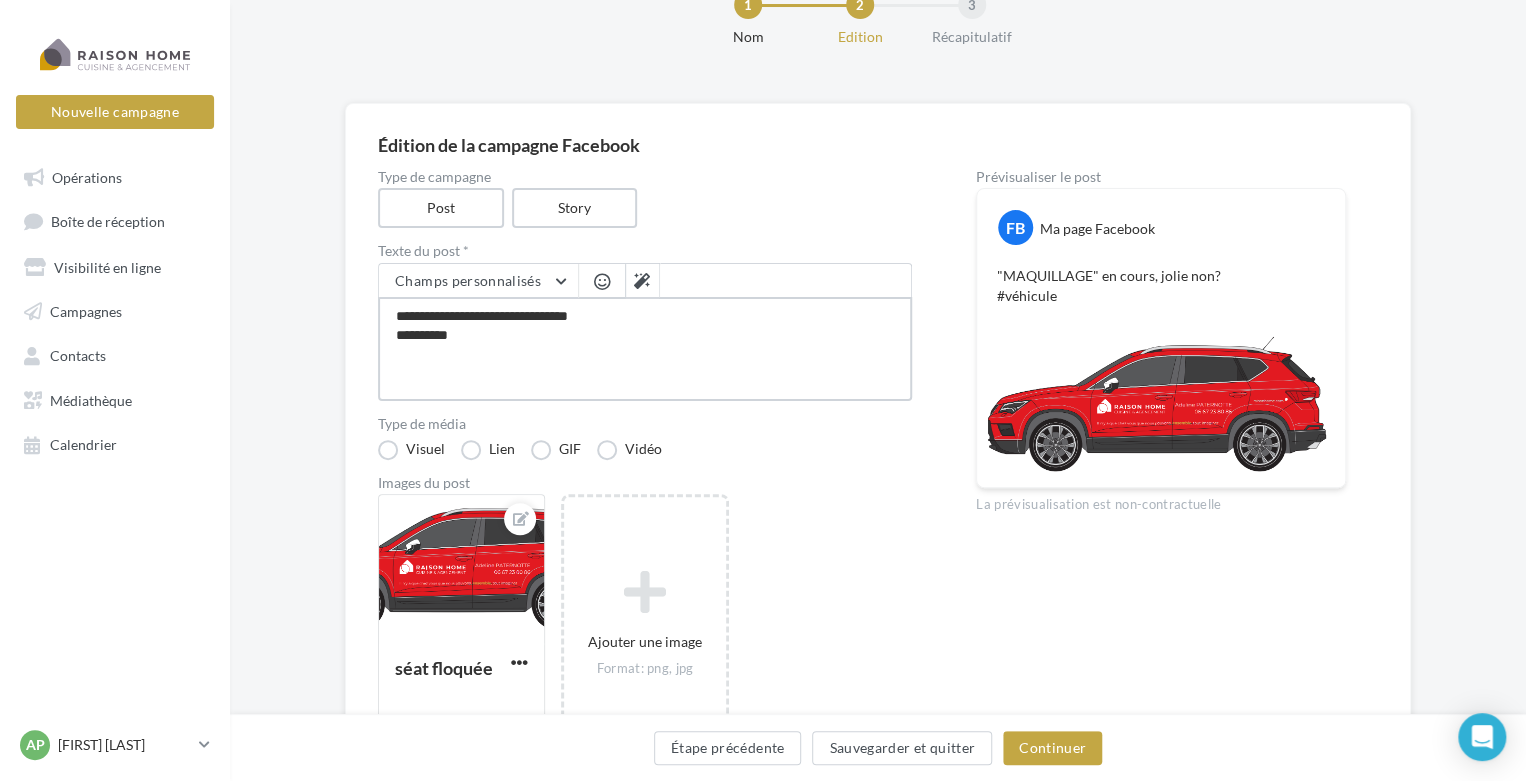 scroll, scrollTop: 100, scrollLeft: 0, axis: vertical 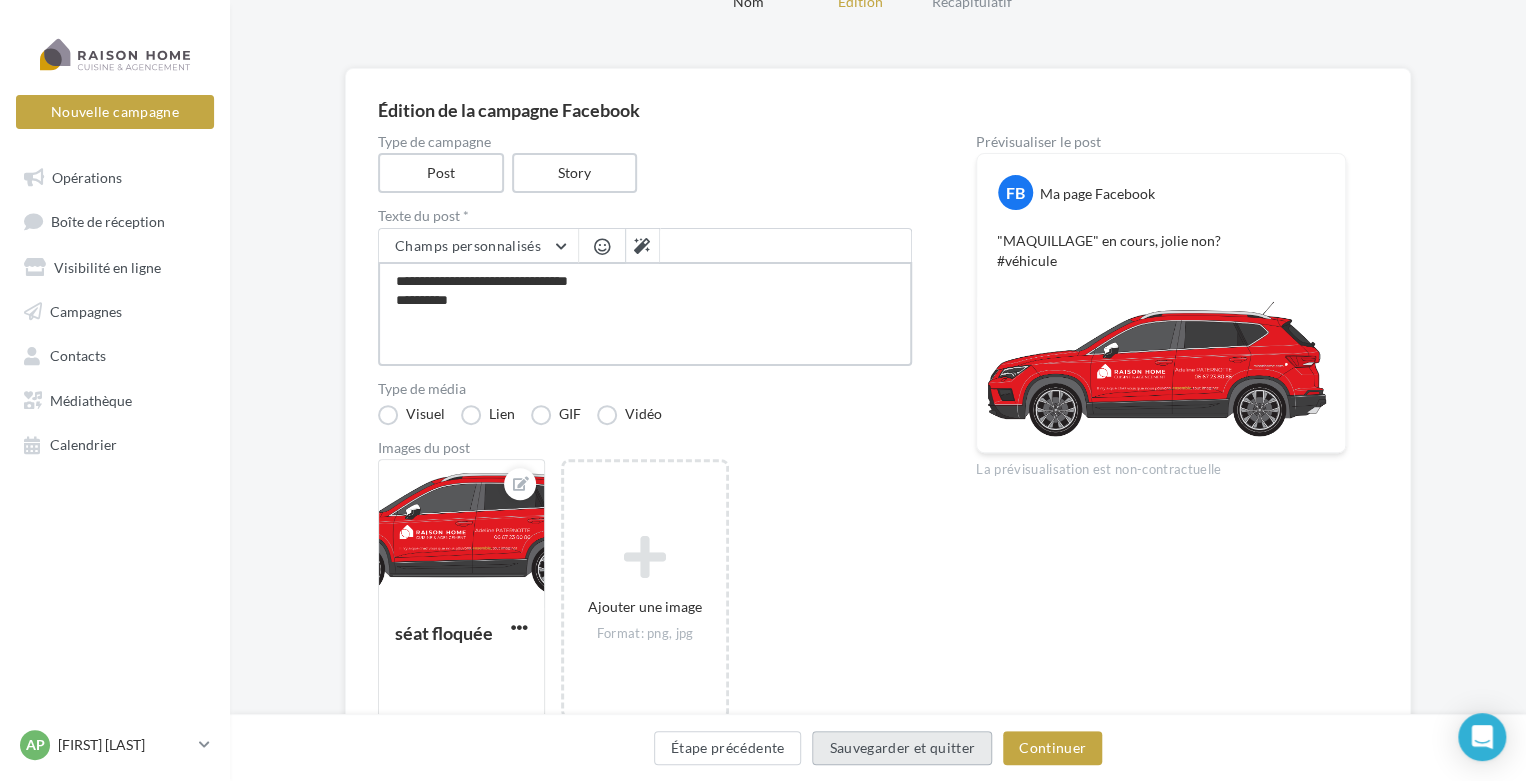 type on "**********" 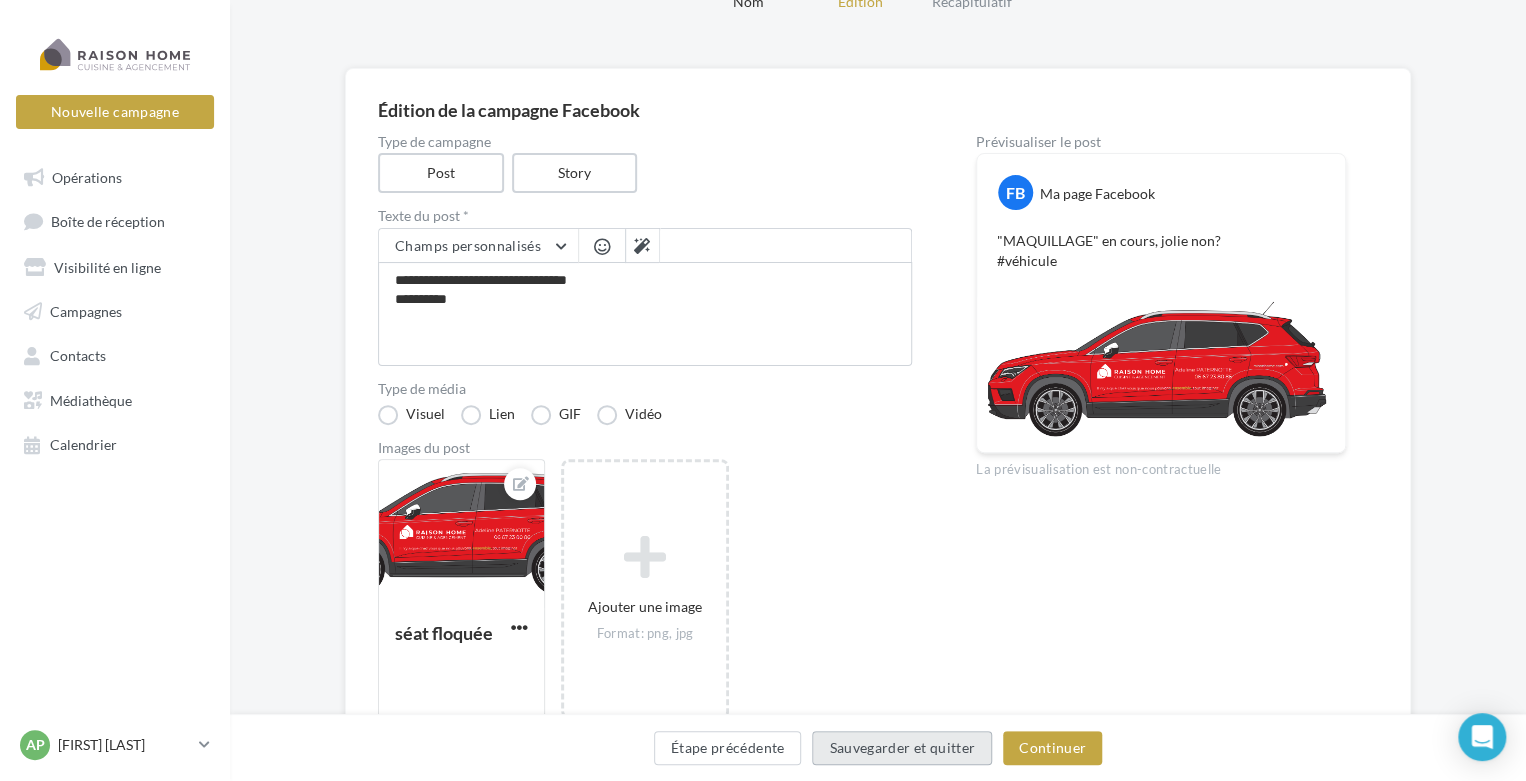 click on "Sauvegarder et quitter" at bounding box center (902, 748) 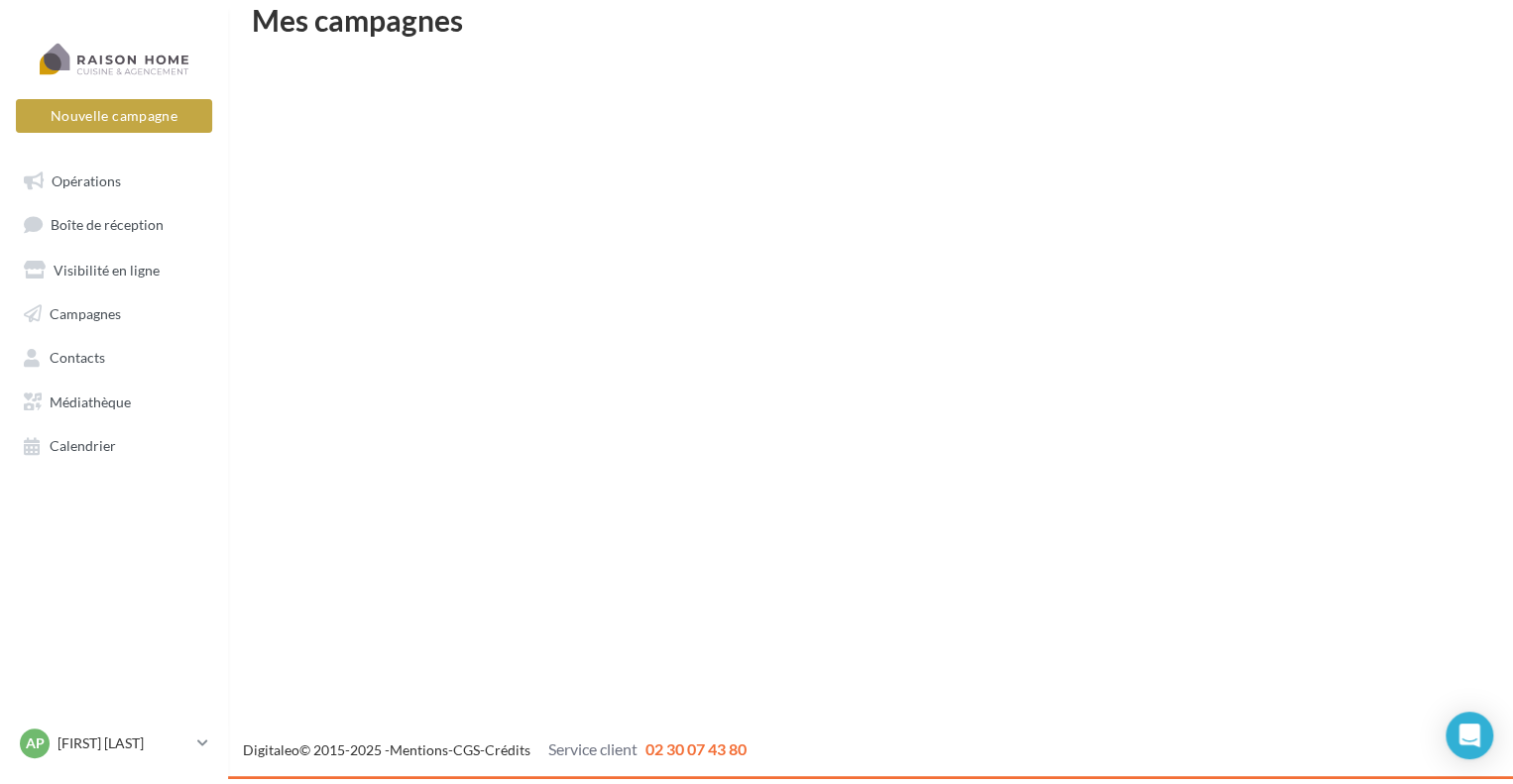 scroll, scrollTop: 32, scrollLeft: 0, axis: vertical 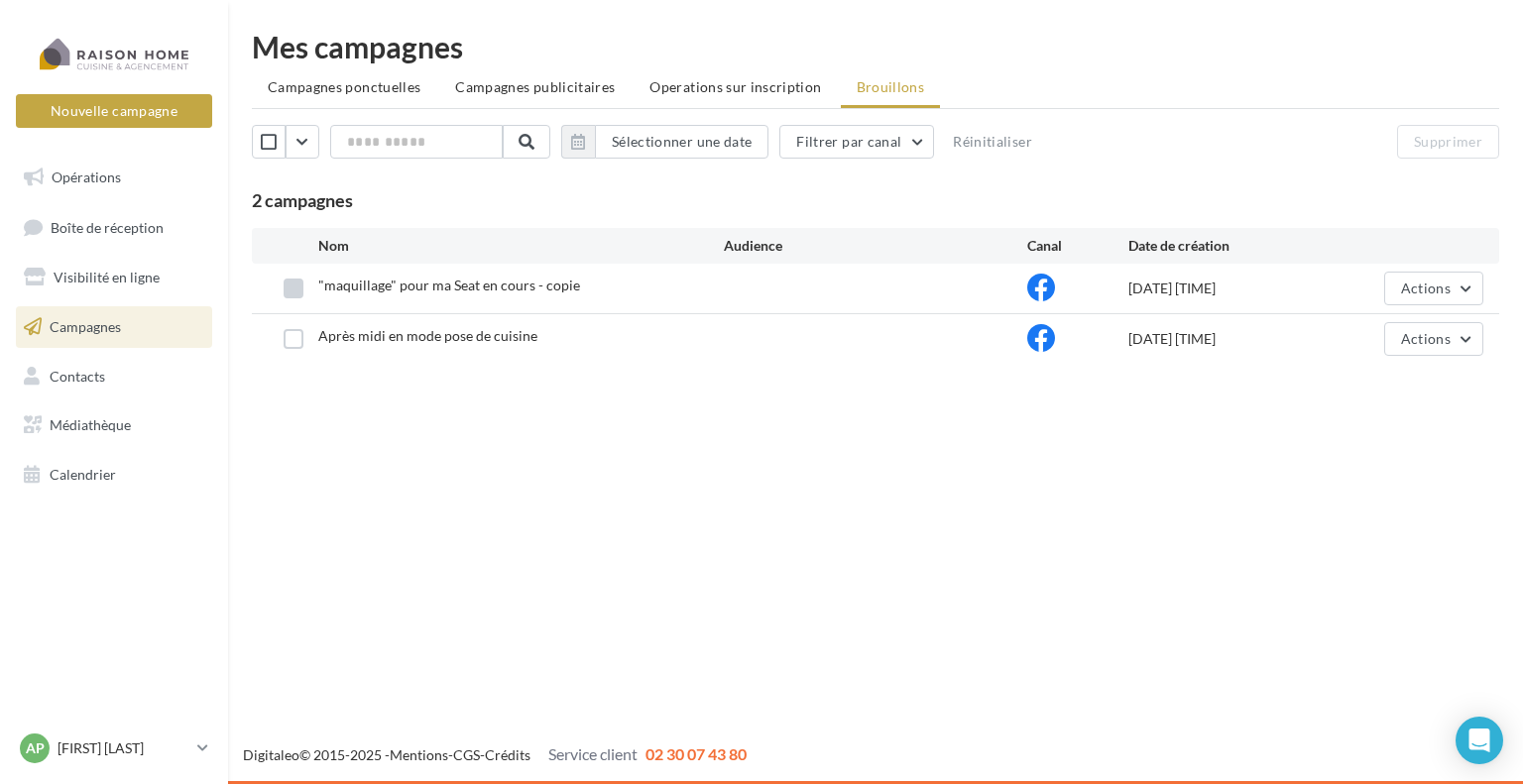 click at bounding box center (293, 288) 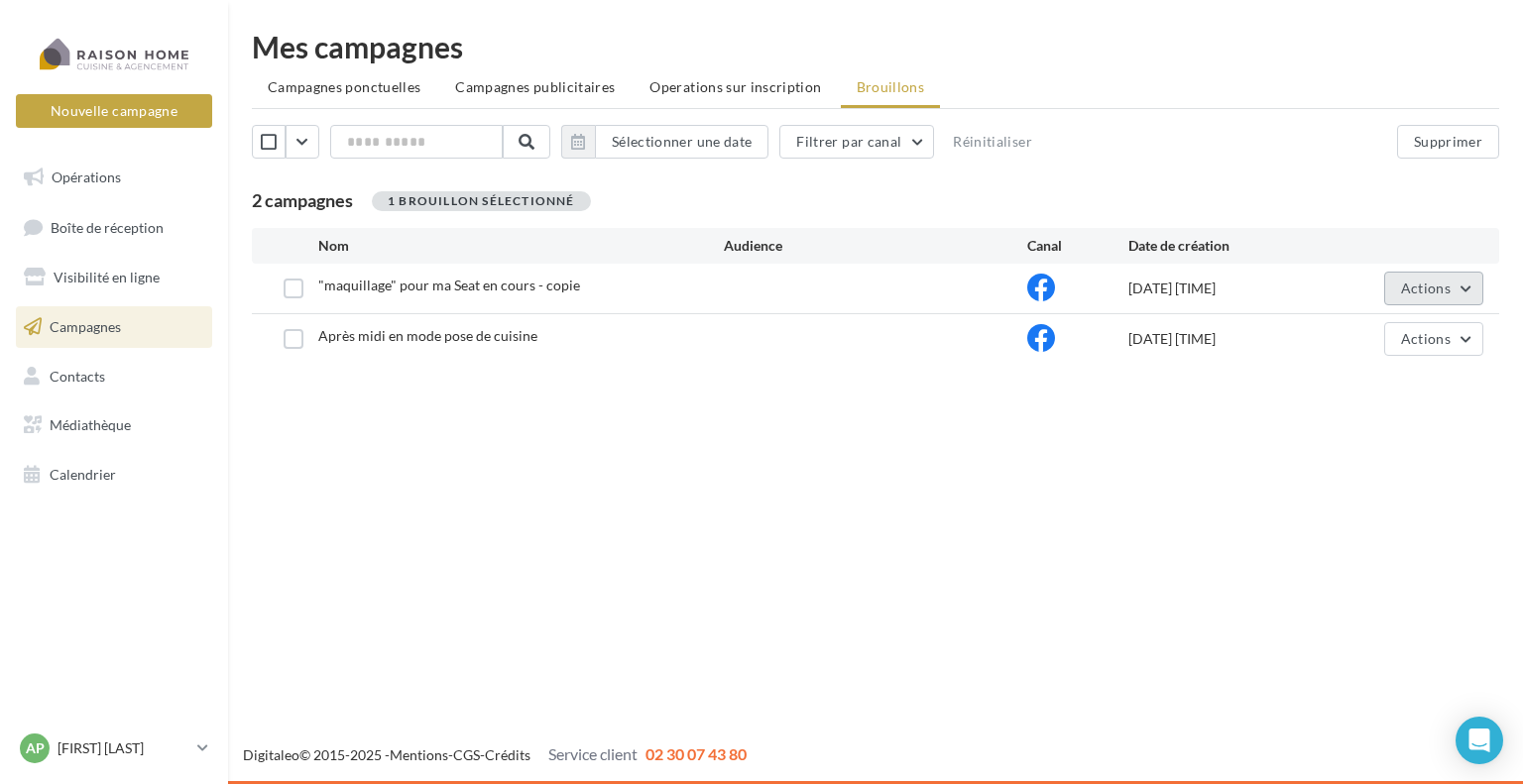 click on "Actions" at bounding box center [1434, 288] 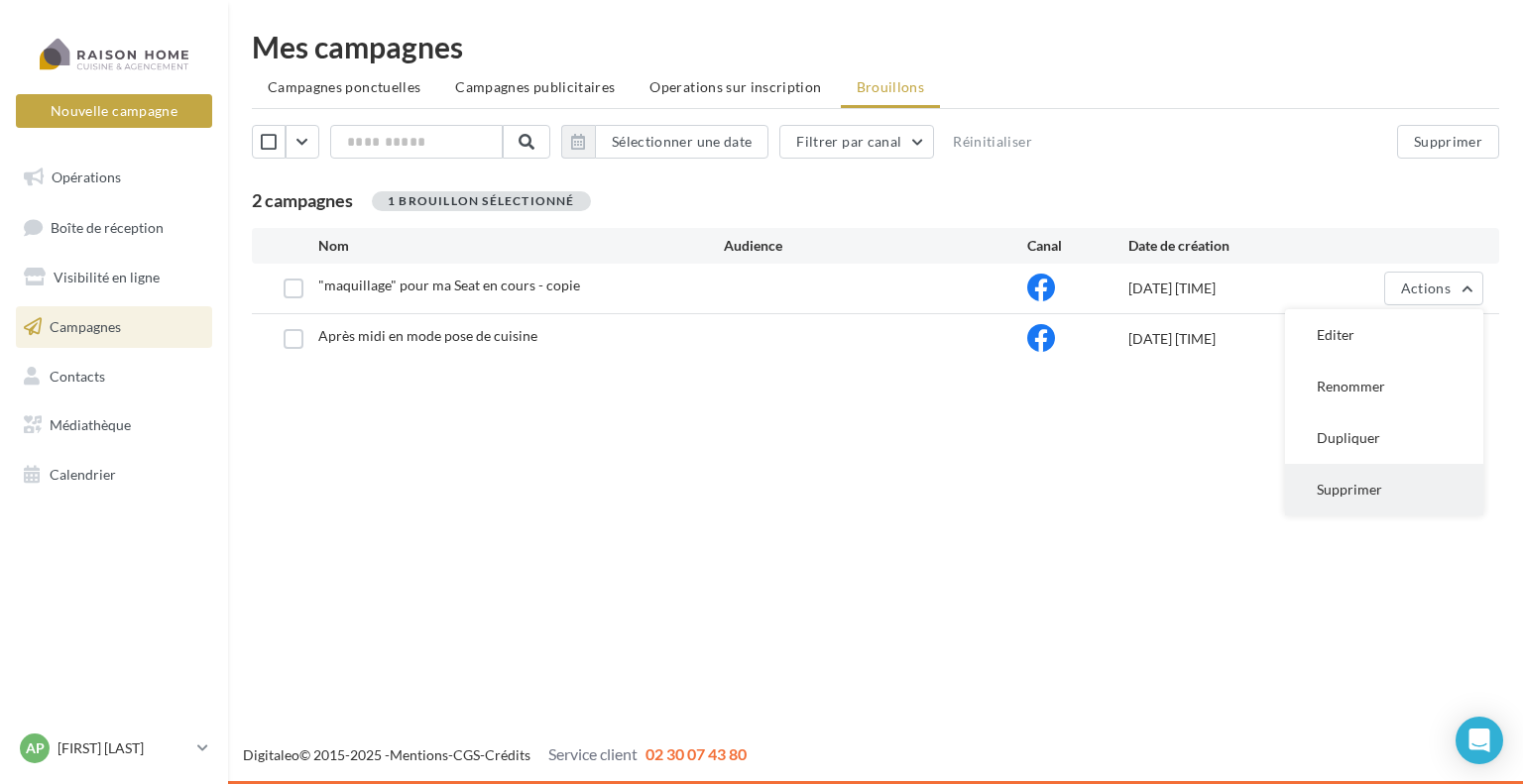 click on "Supprimer" at bounding box center [1384, 335] 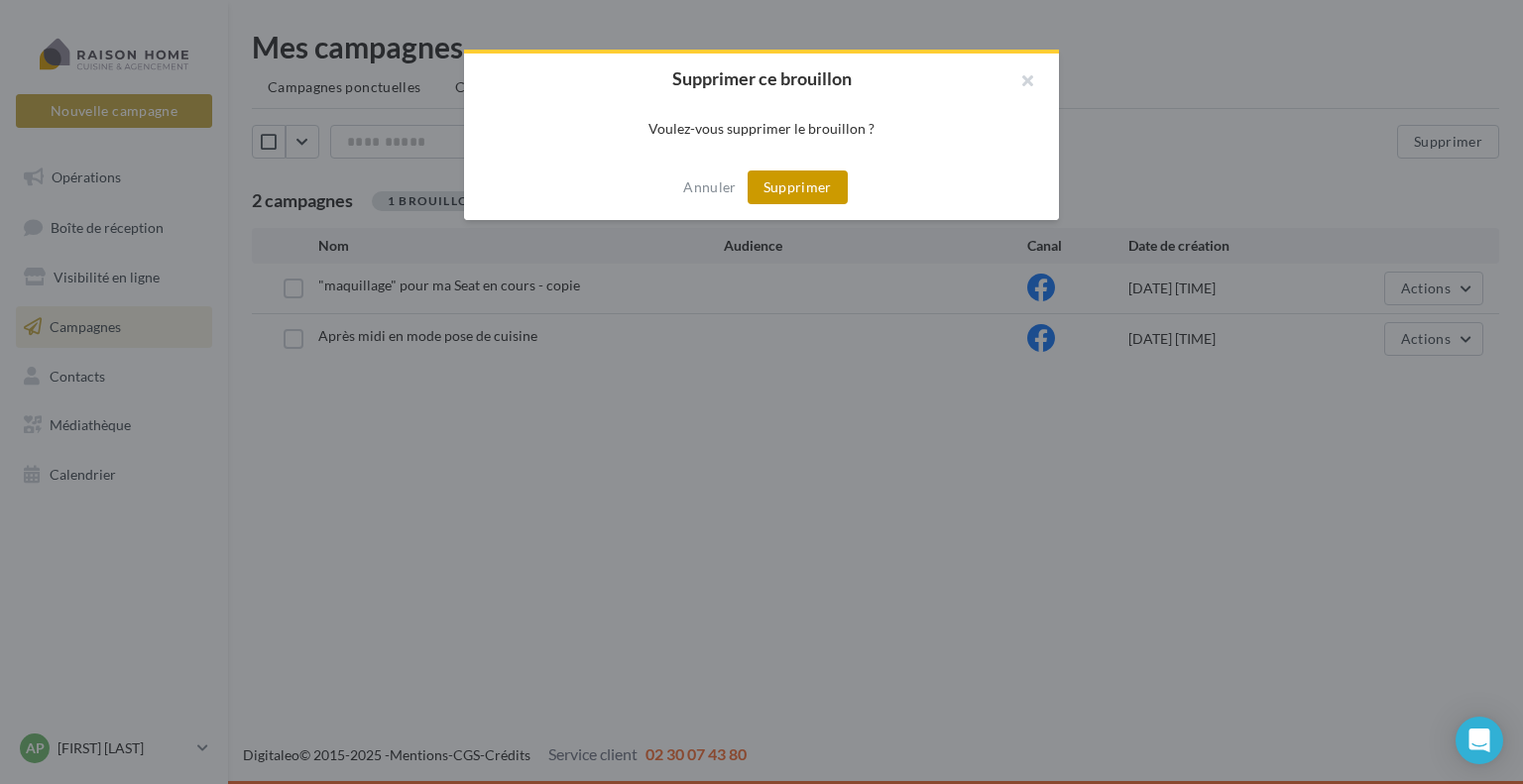 click on "Supprimer" at bounding box center [797, 187] 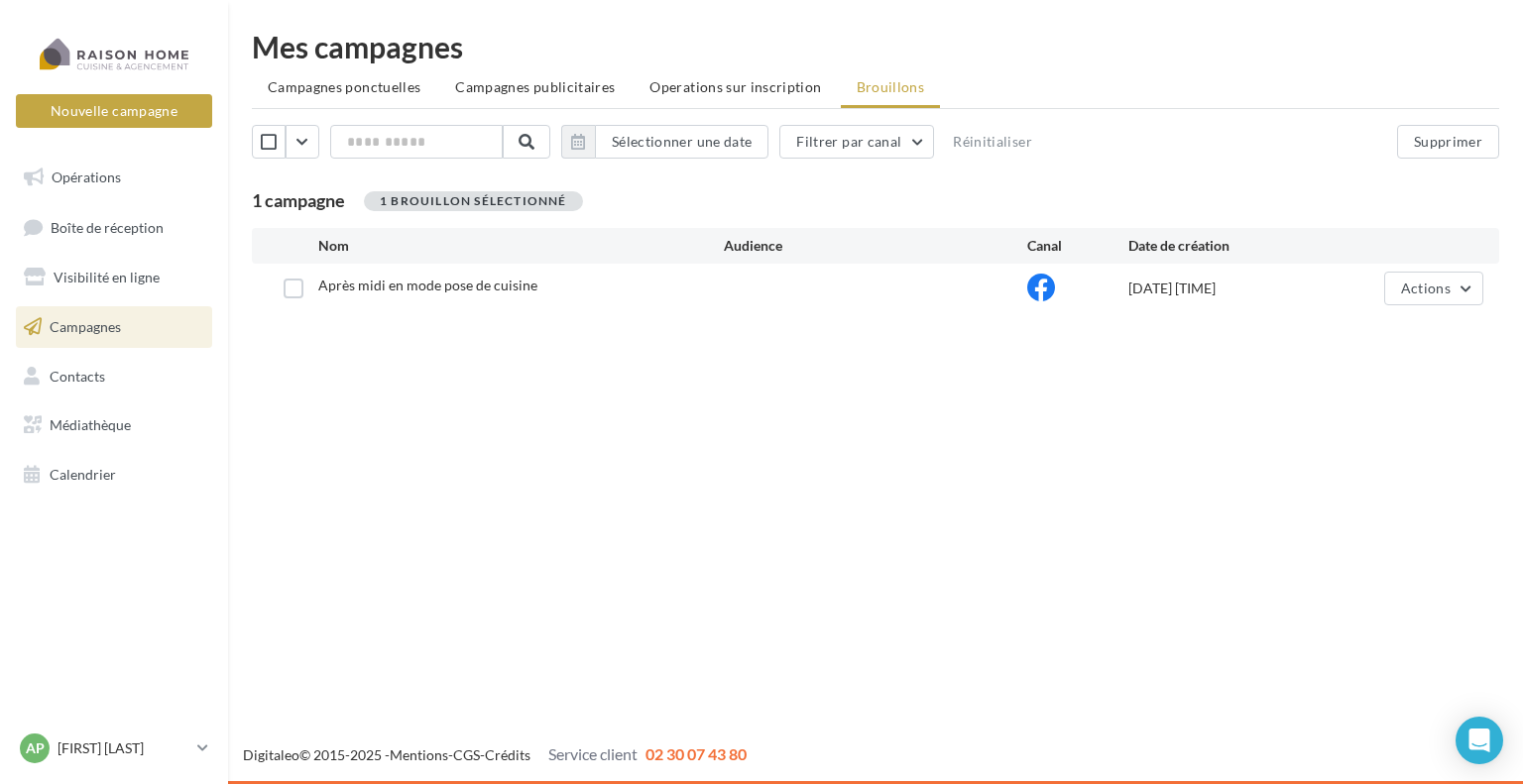 click on "Campagnes" at bounding box center (85, 326) 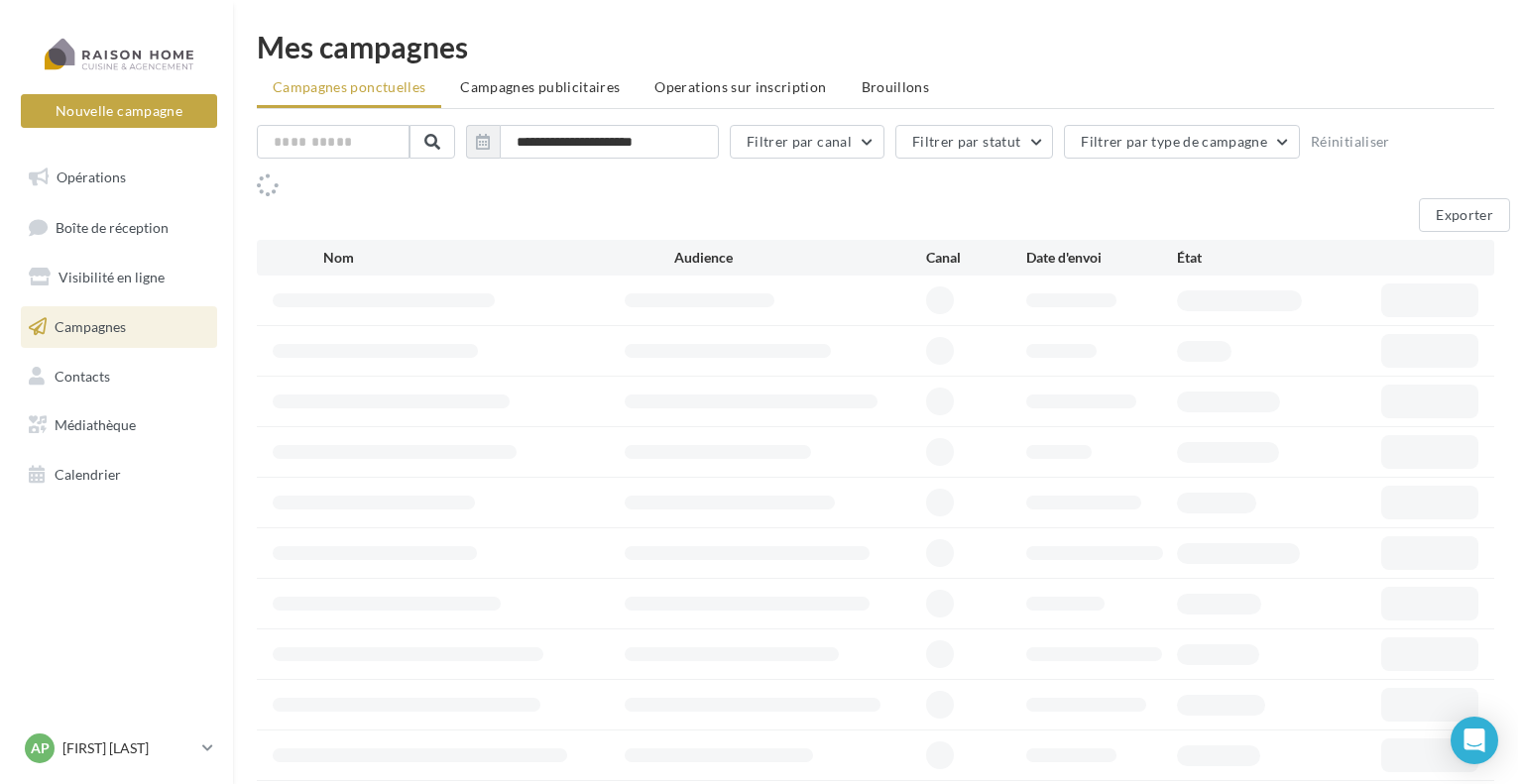 scroll, scrollTop: 0, scrollLeft: 0, axis: both 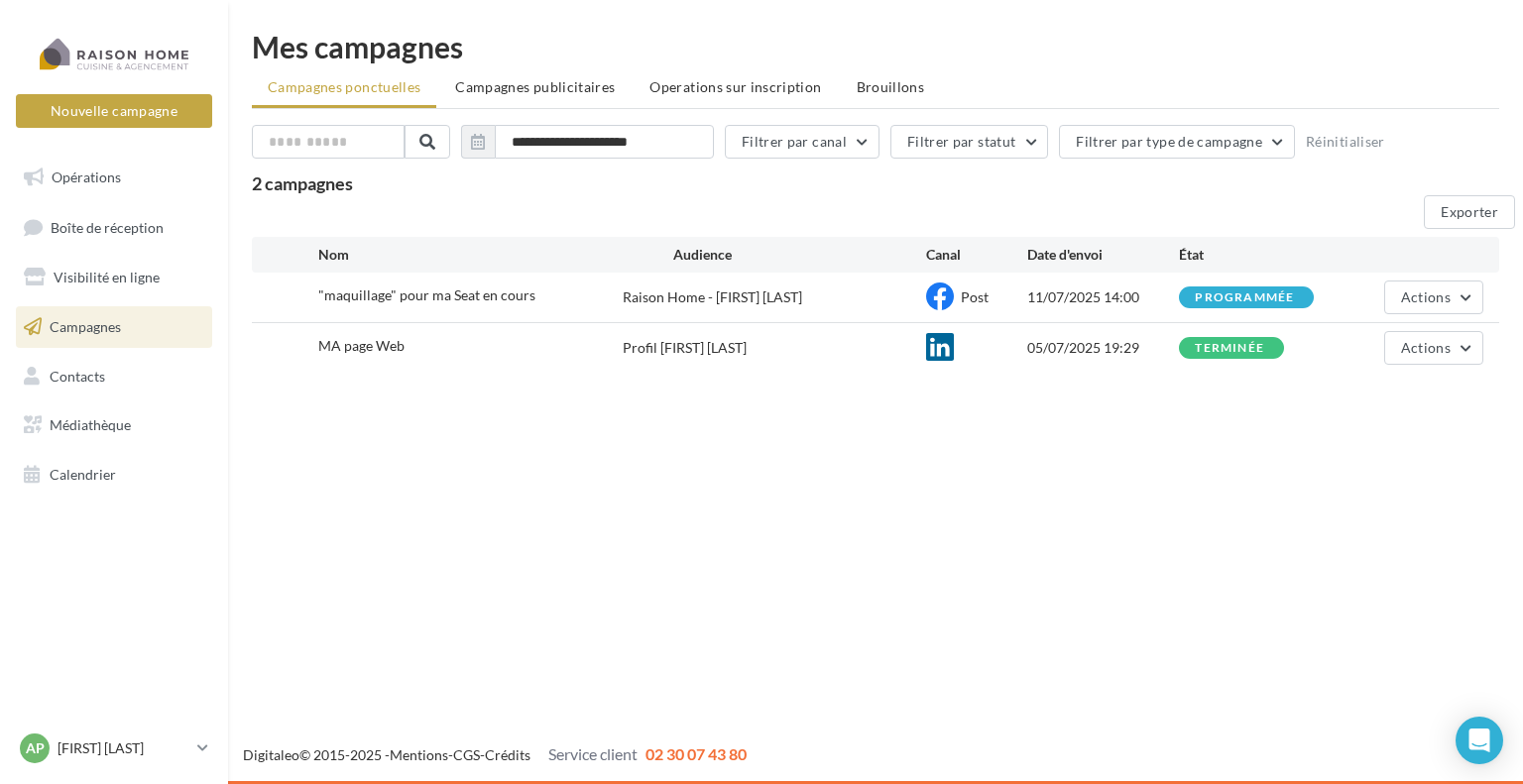 click on "programmée" at bounding box center [1244, 297] 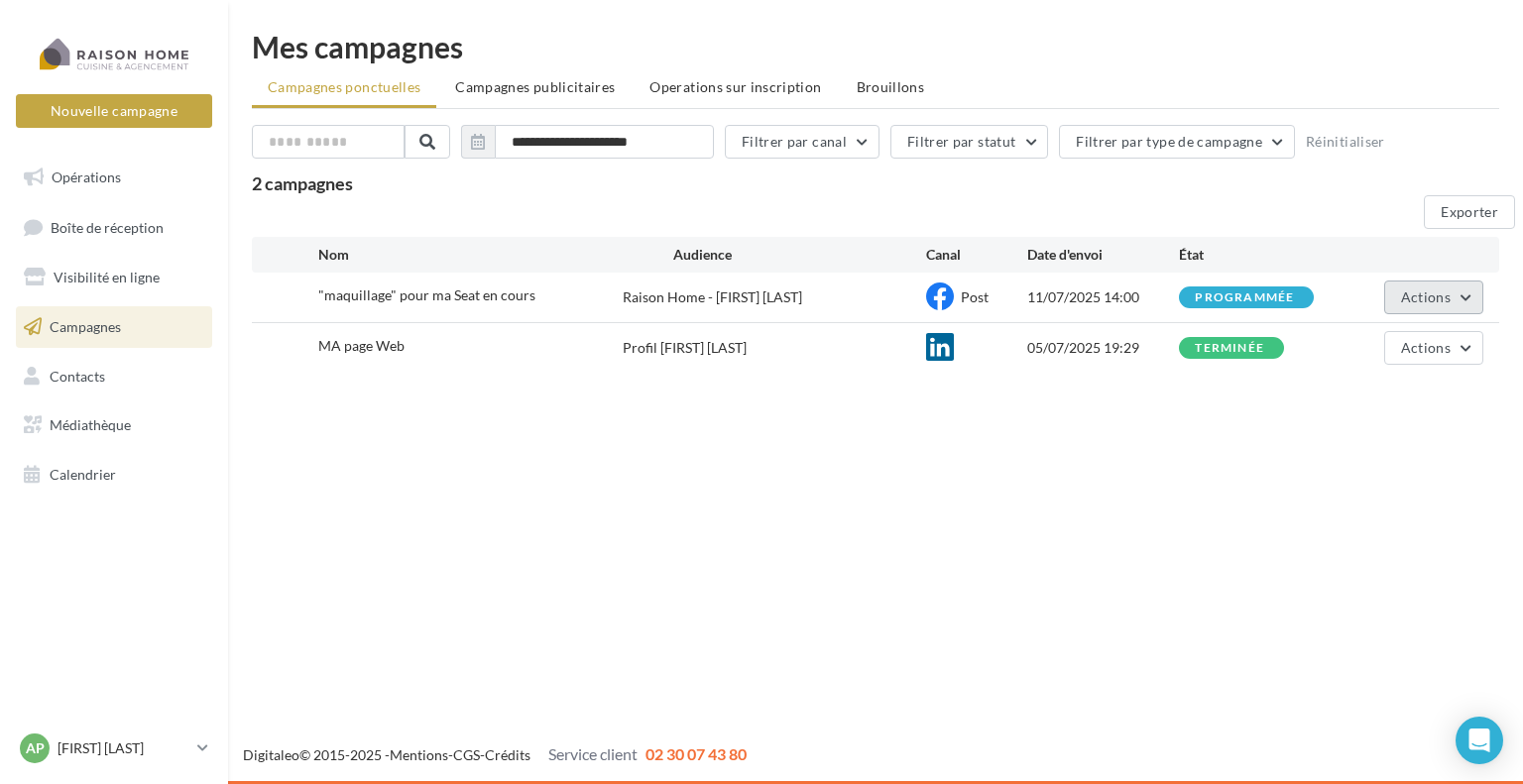 click on "Actions" at bounding box center (1434, 297) 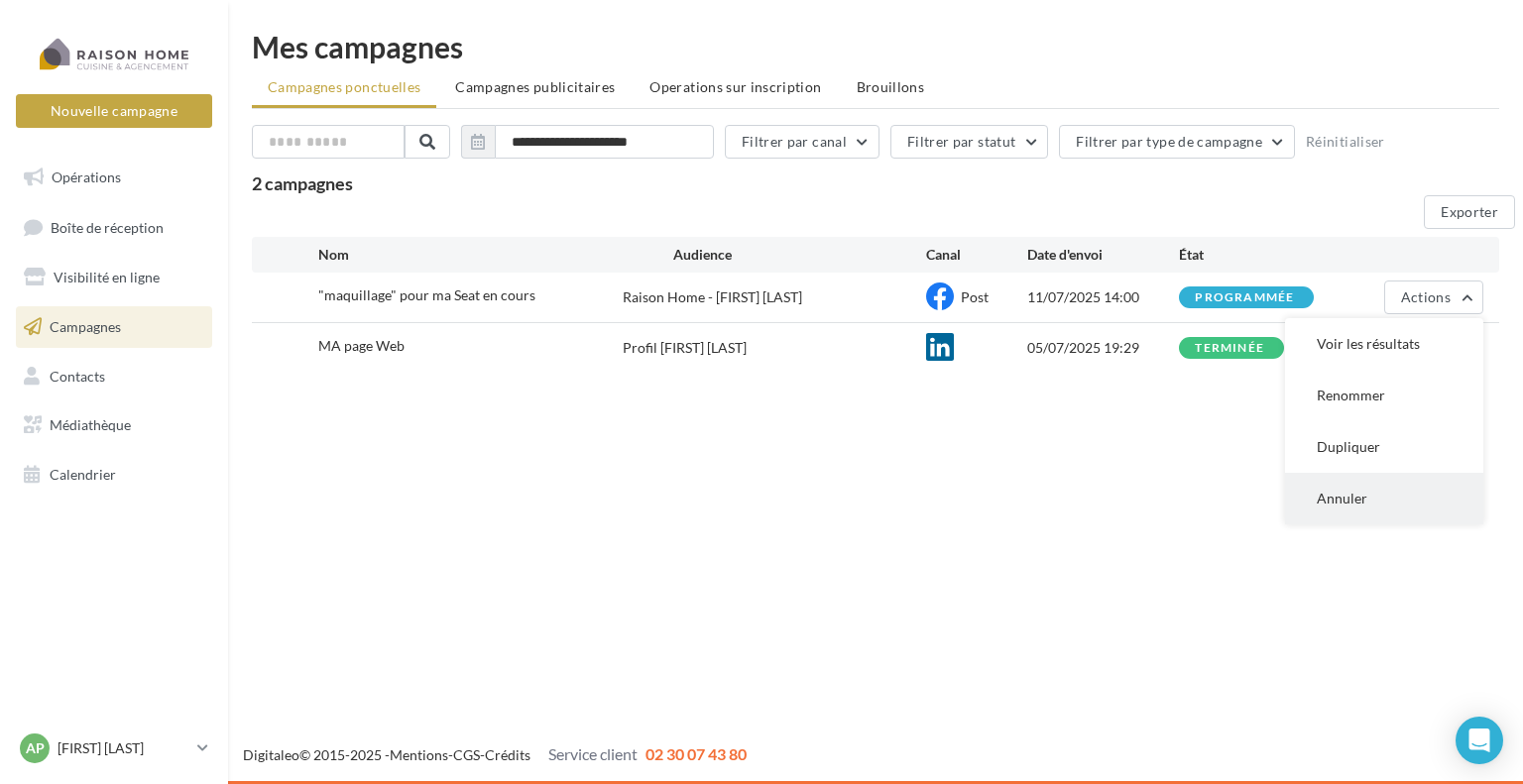 click on "Annuler" at bounding box center (1384, 344) 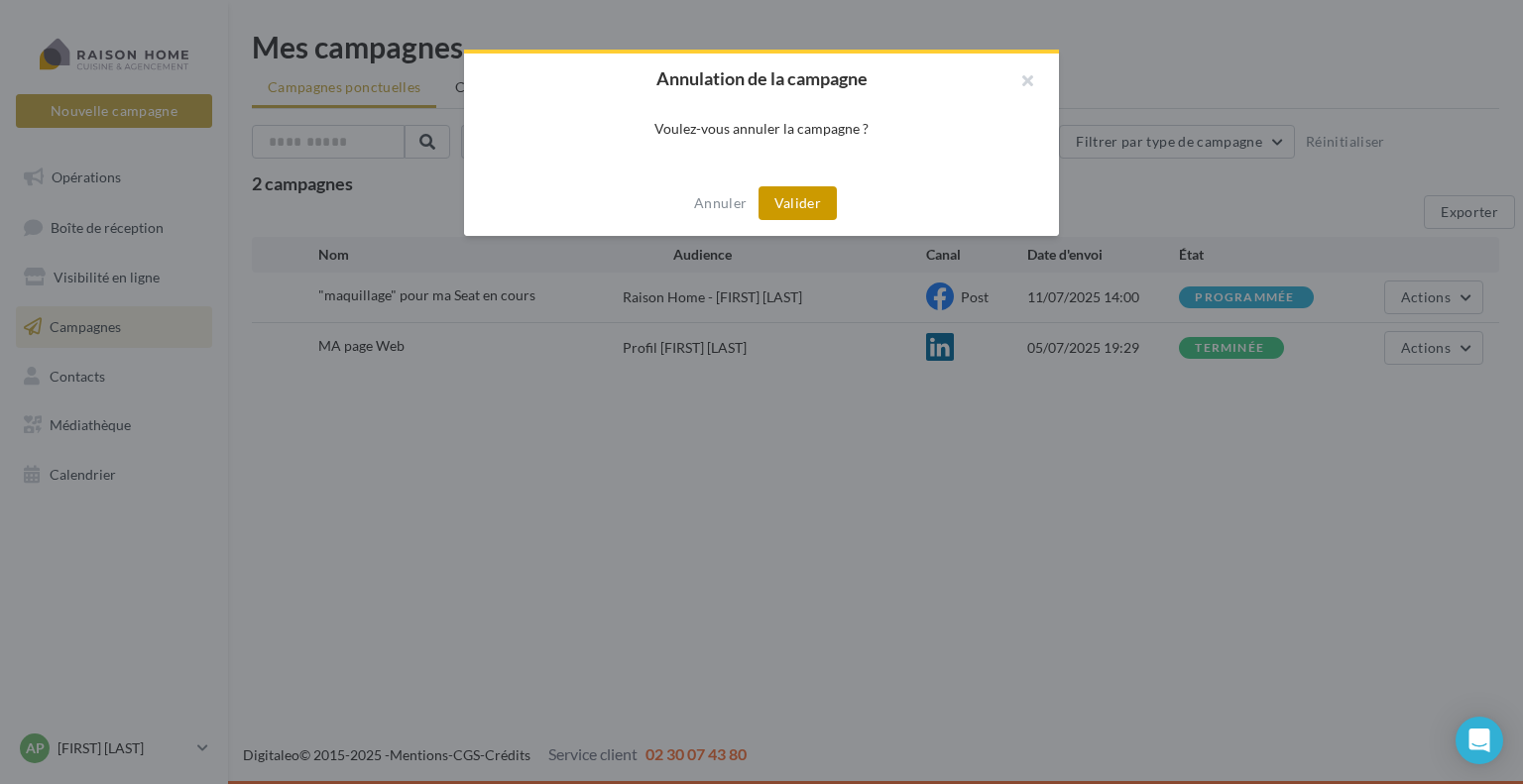 click on "Valider" at bounding box center [797, 203] 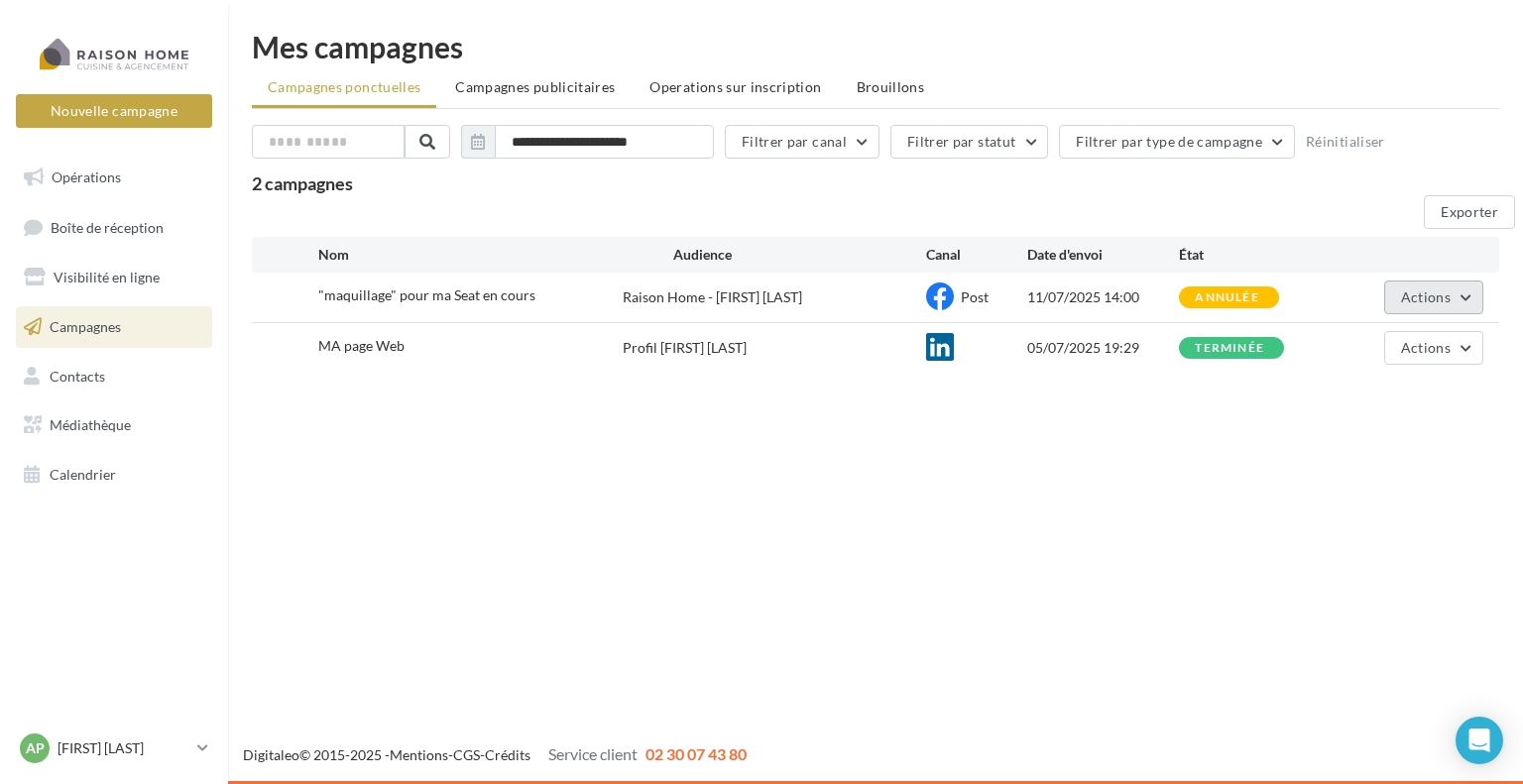 click on "Actions" at bounding box center [1426, 296] 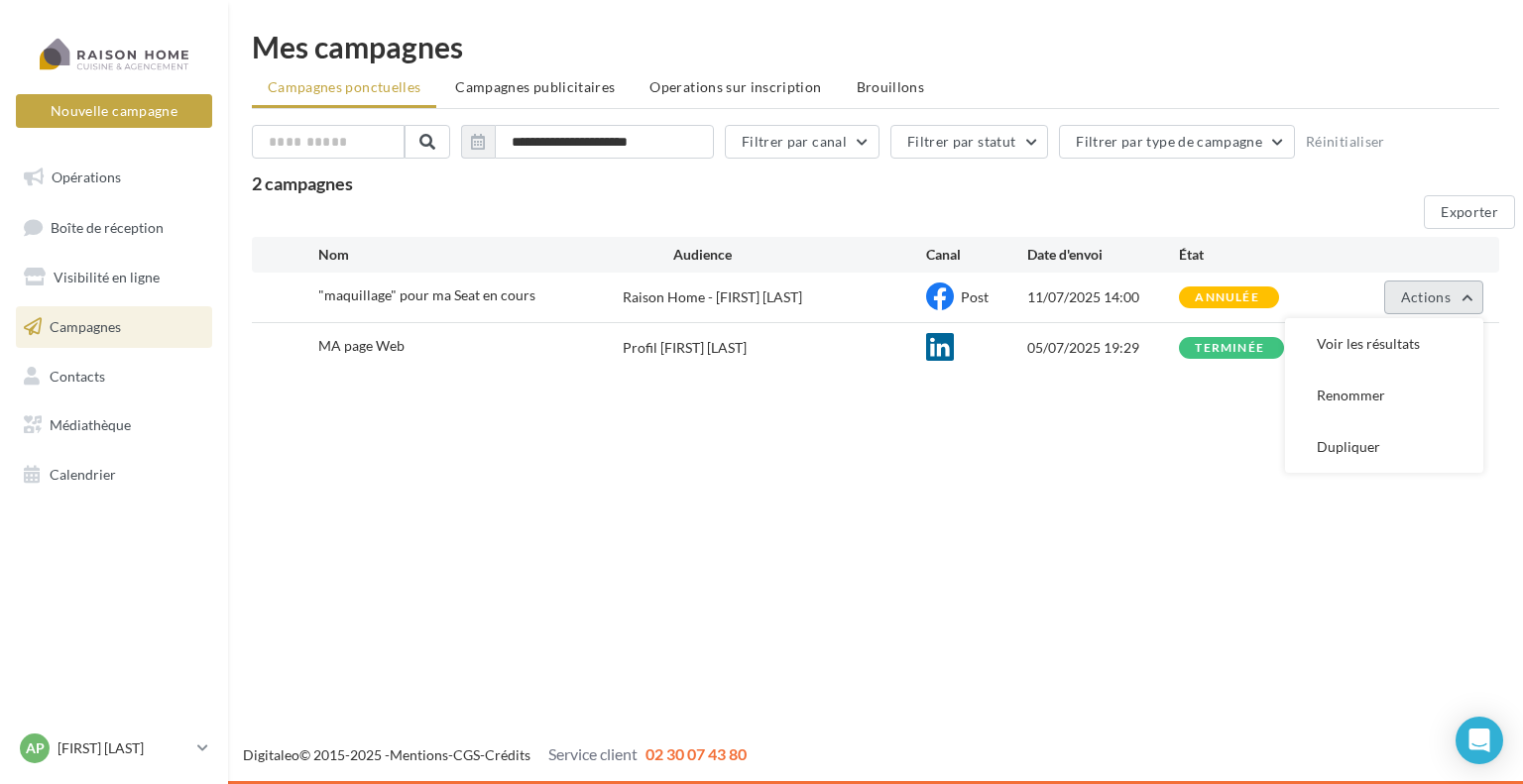 click on "Actions" at bounding box center [1426, 296] 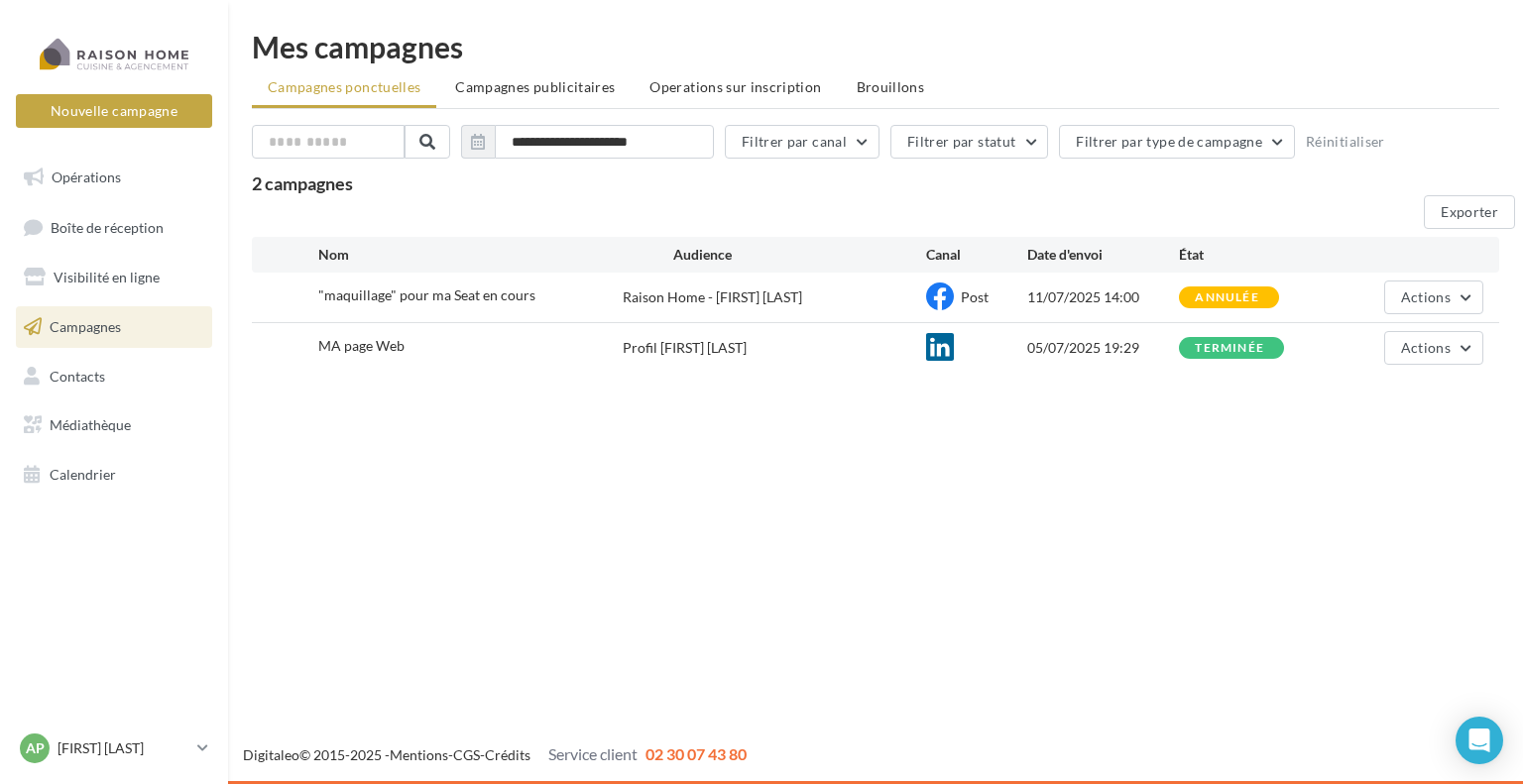 drag, startPoint x: 413, startPoint y: 293, endPoint x: 404, endPoint y: 290, distance: 9.486833 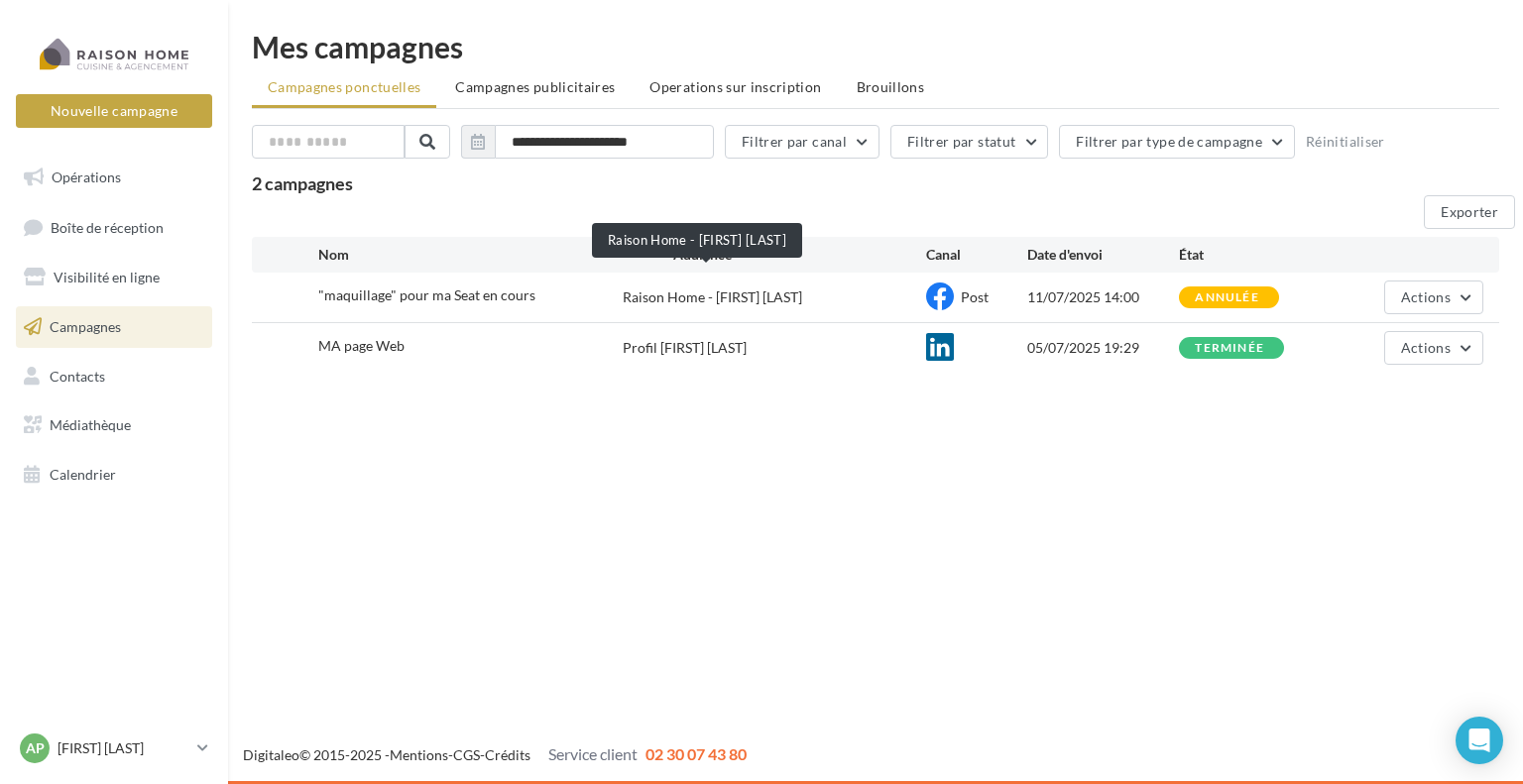 click on "Raison Home - [FIRST] [LAST]" at bounding box center [712, 297] 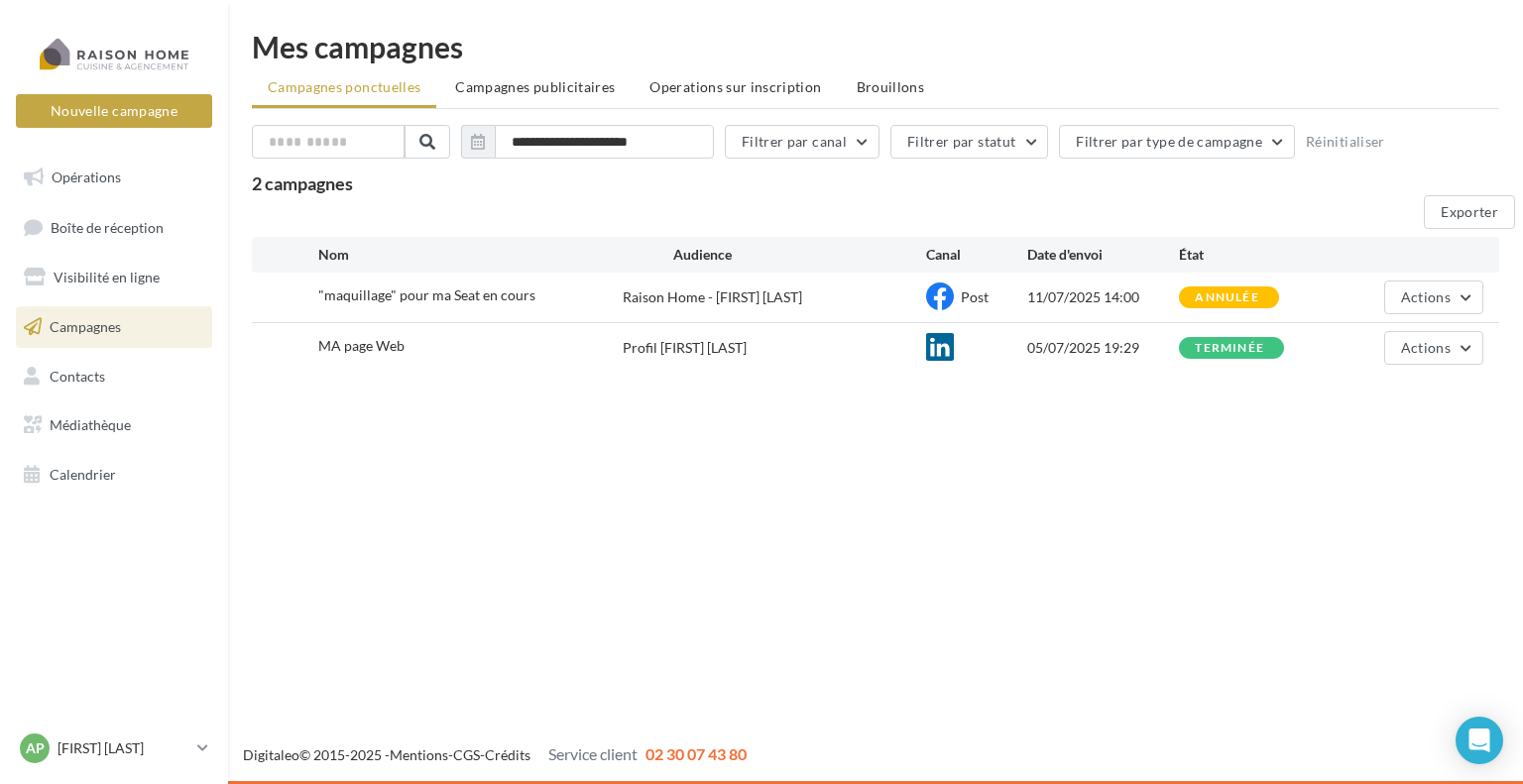 click on "Raison Home - [FIRST] [LAST]" at bounding box center (712, 297) 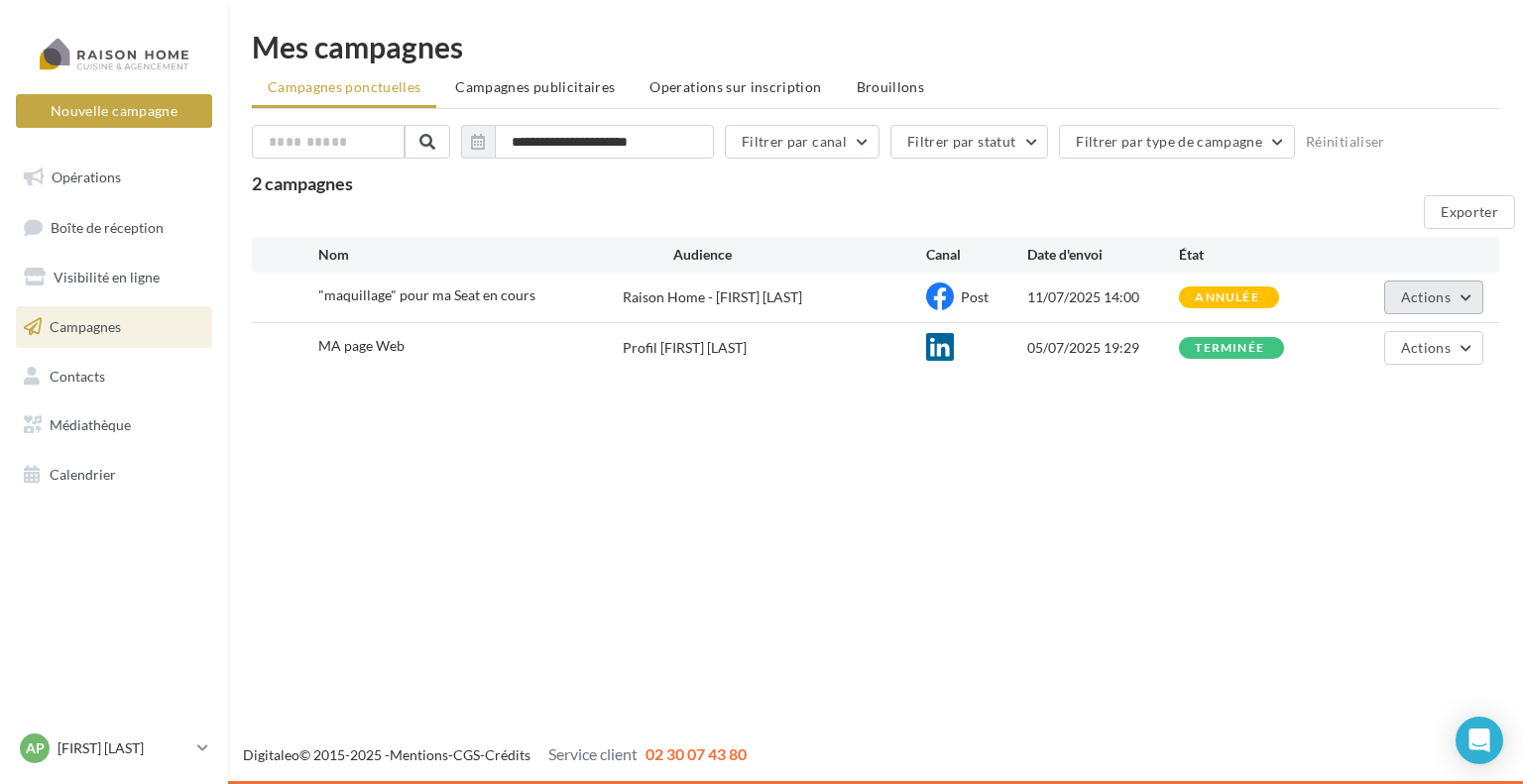 click on "Actions" at bounding box center [1426, 296] 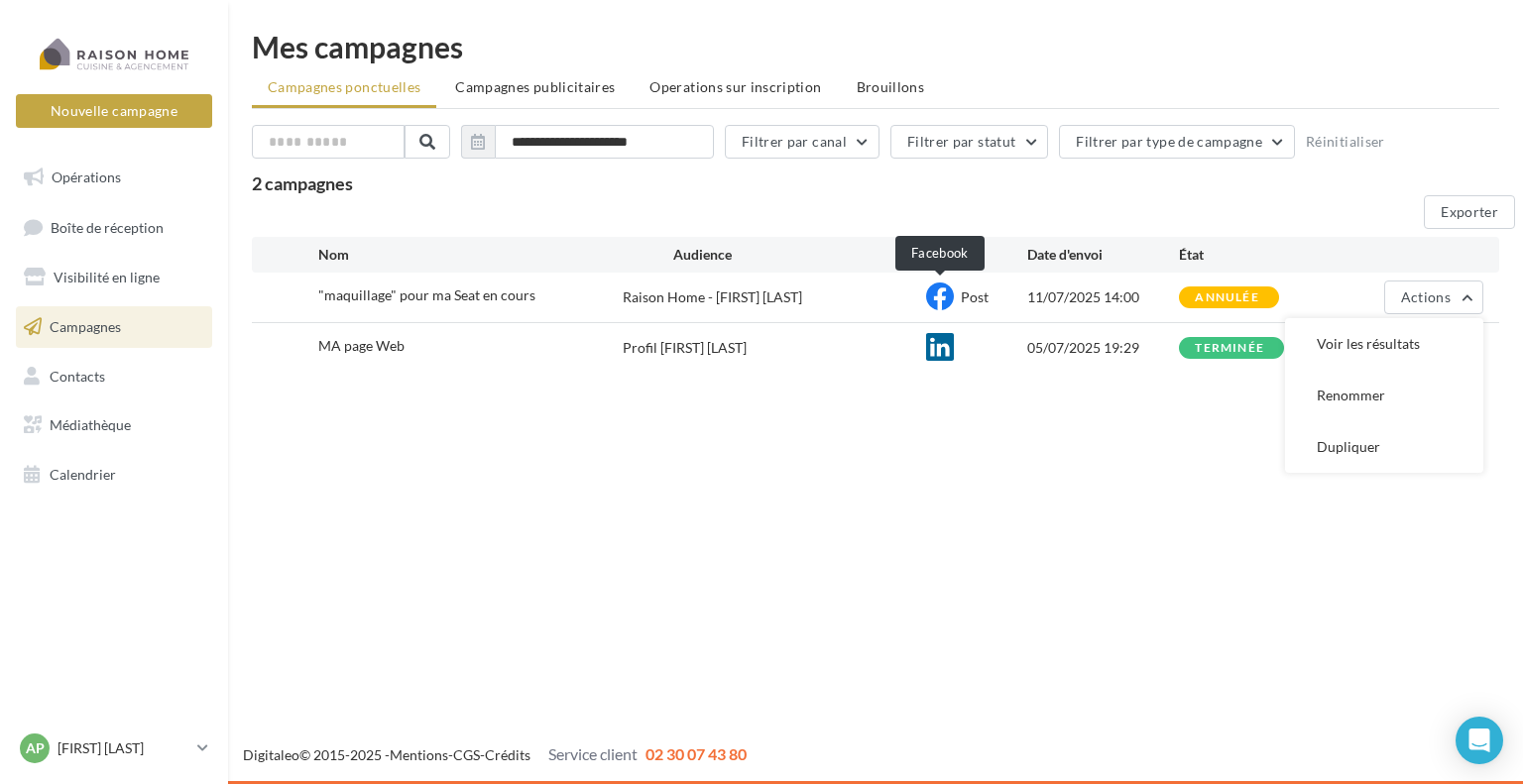 click at bounding box center (940, 296) 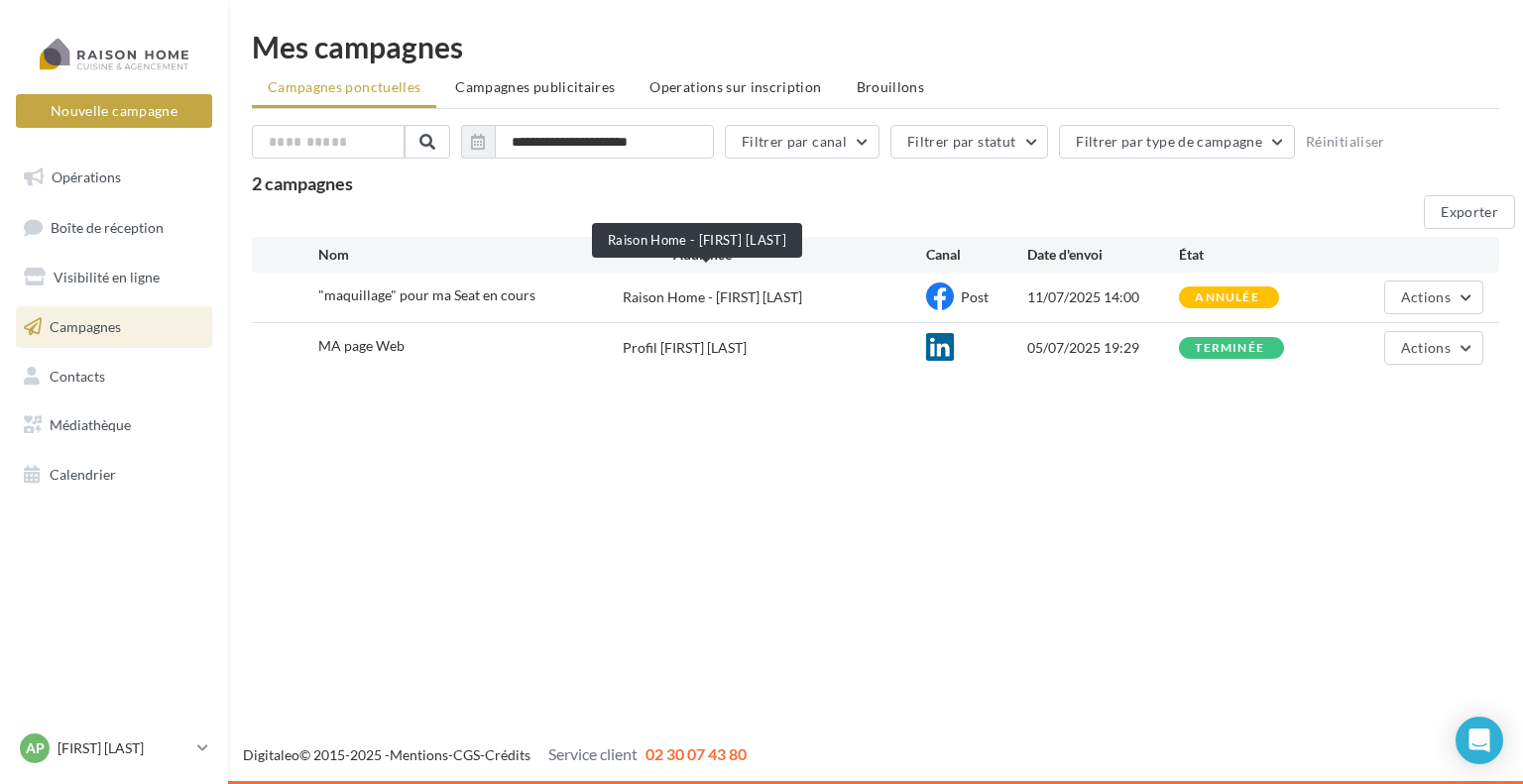 click on "Raison Home - [FIRST] [LAST]" at bounding box center [712, 297] 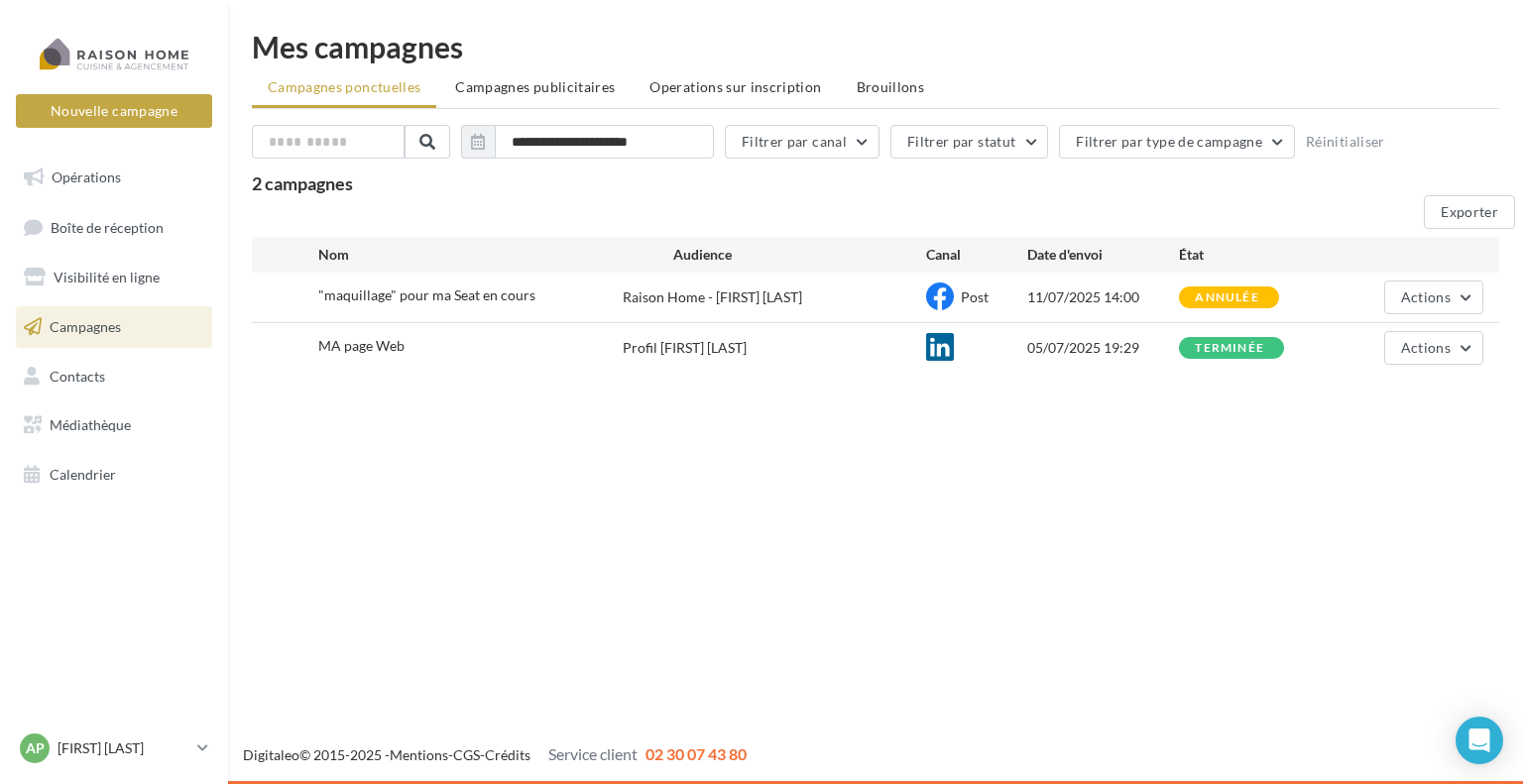 click on ""maquillage" pour ma Seat en cours" at bounding box center [426, 294] 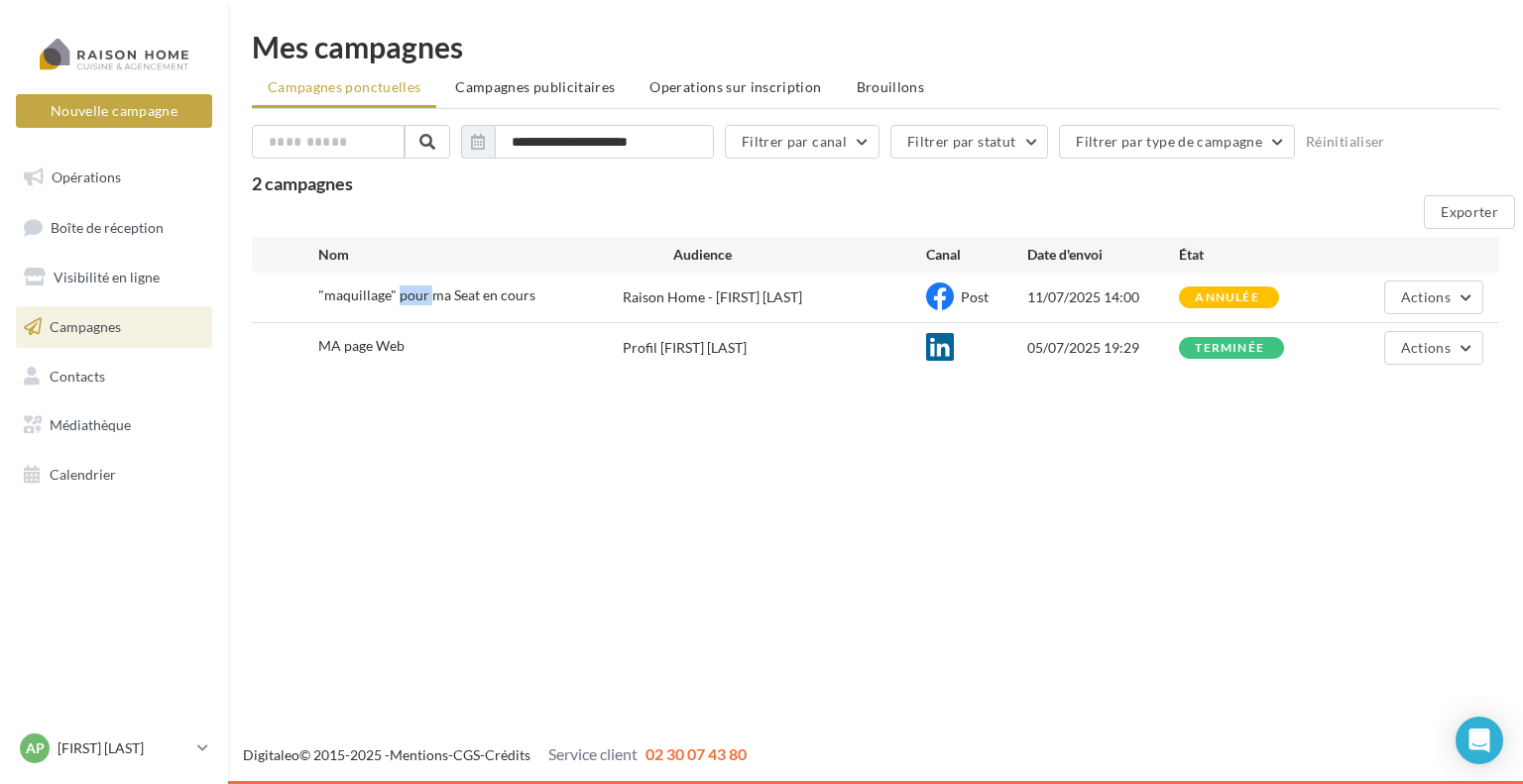 click on ""maquillage" pour ma Seat en cours" at bounding box center [426, 294] 